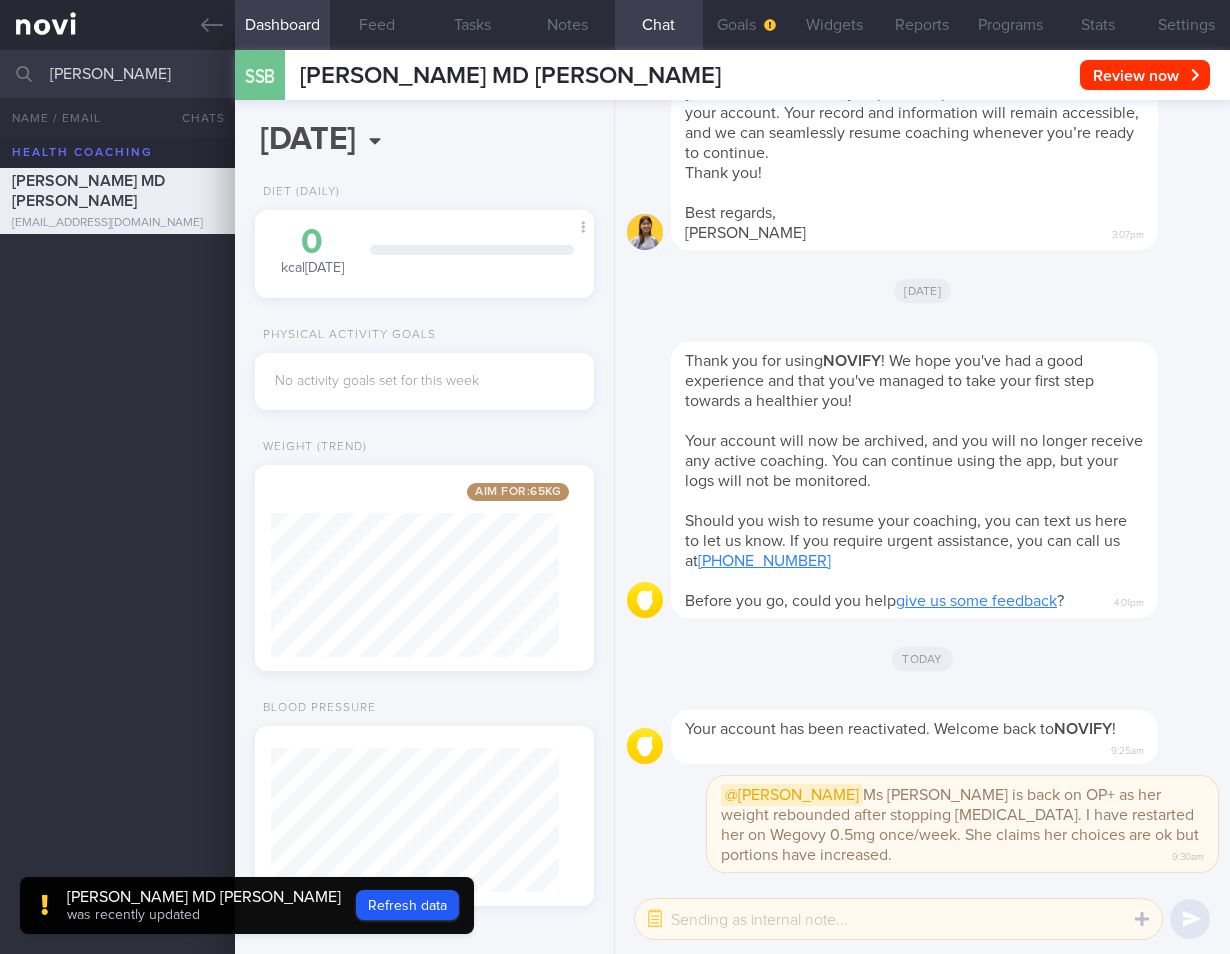 select on "6" 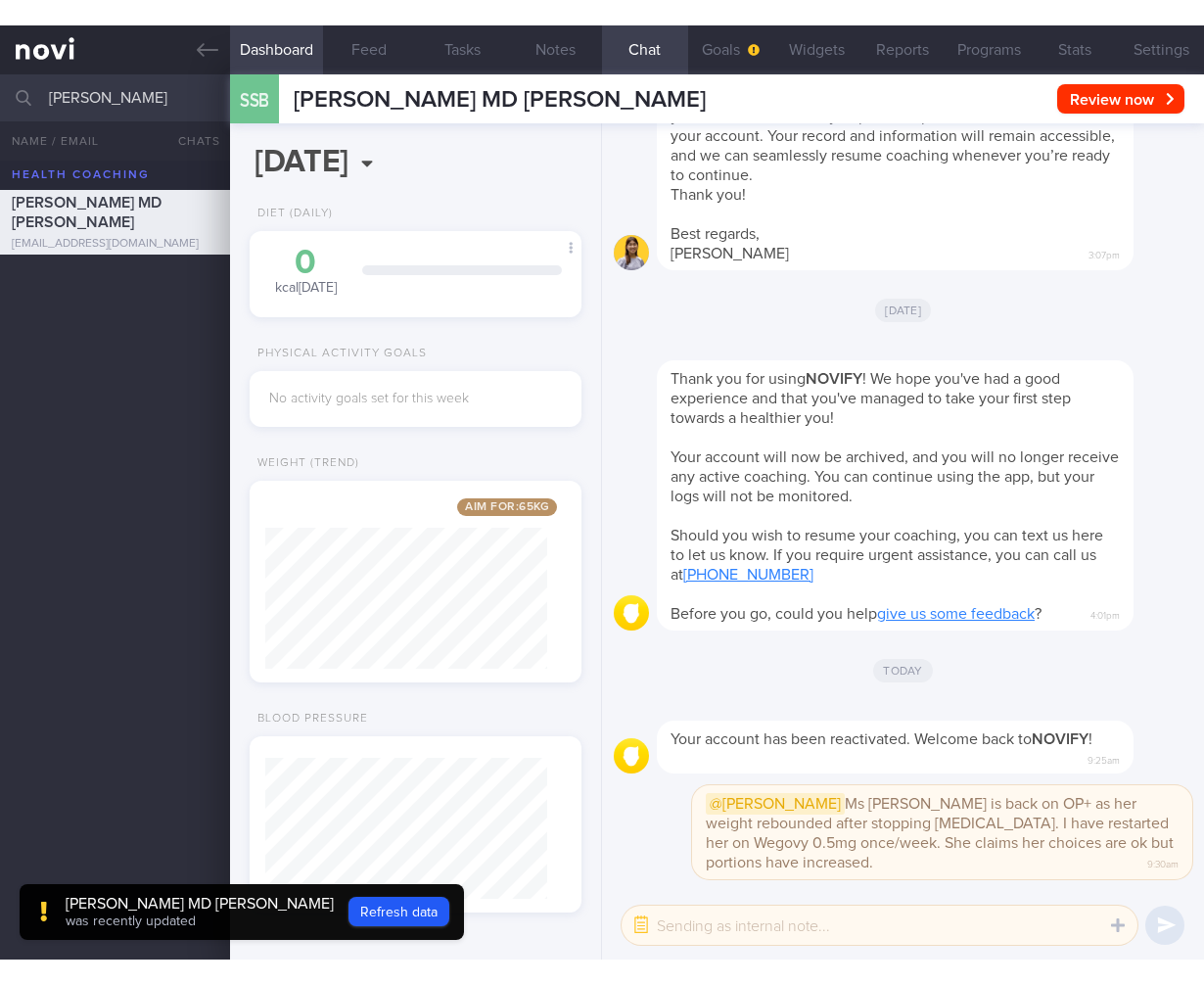 scroll, scrollTop: 1458, scrollLeft: 0, axis: vertical 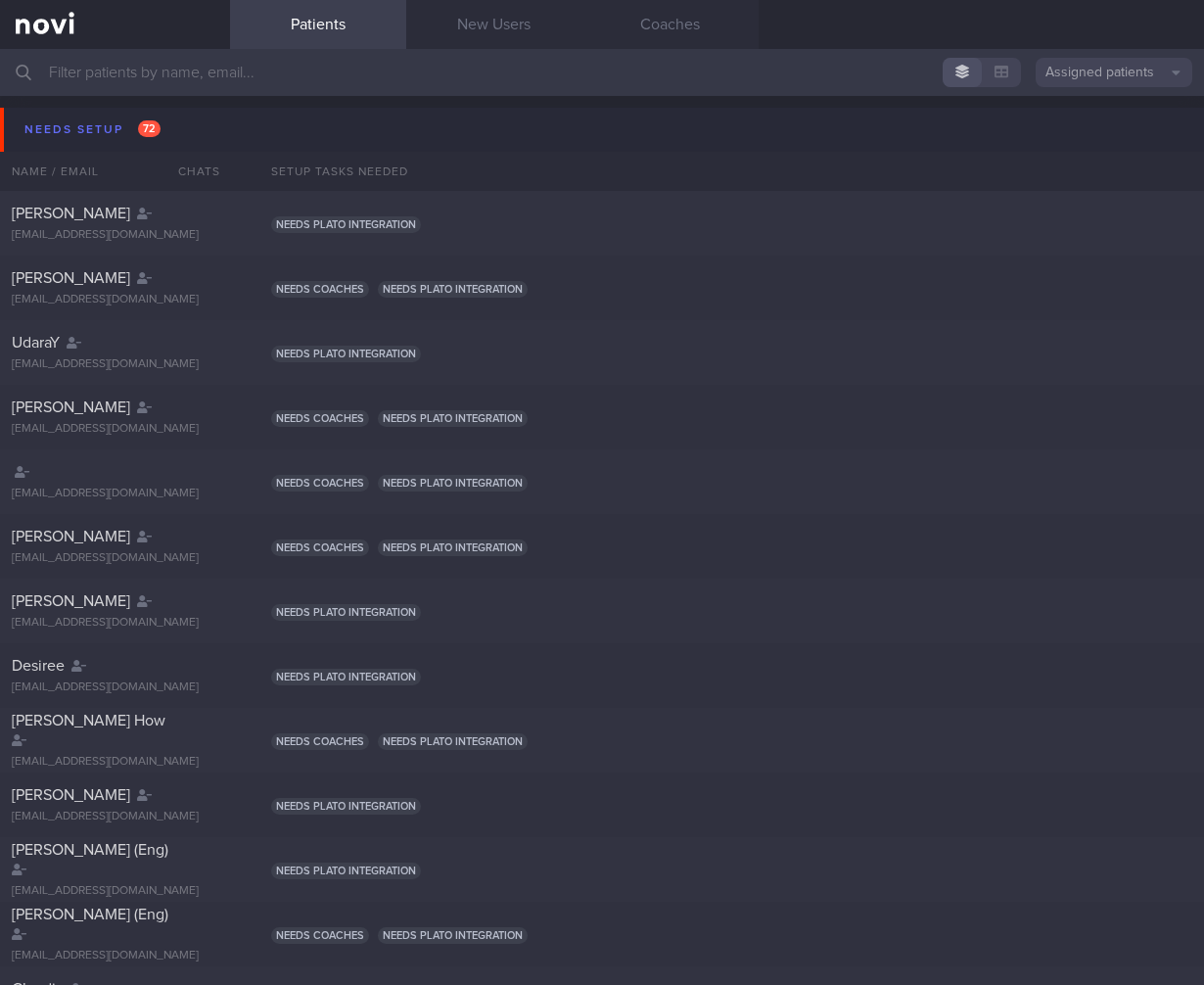 click at bounding box center (602, 72) 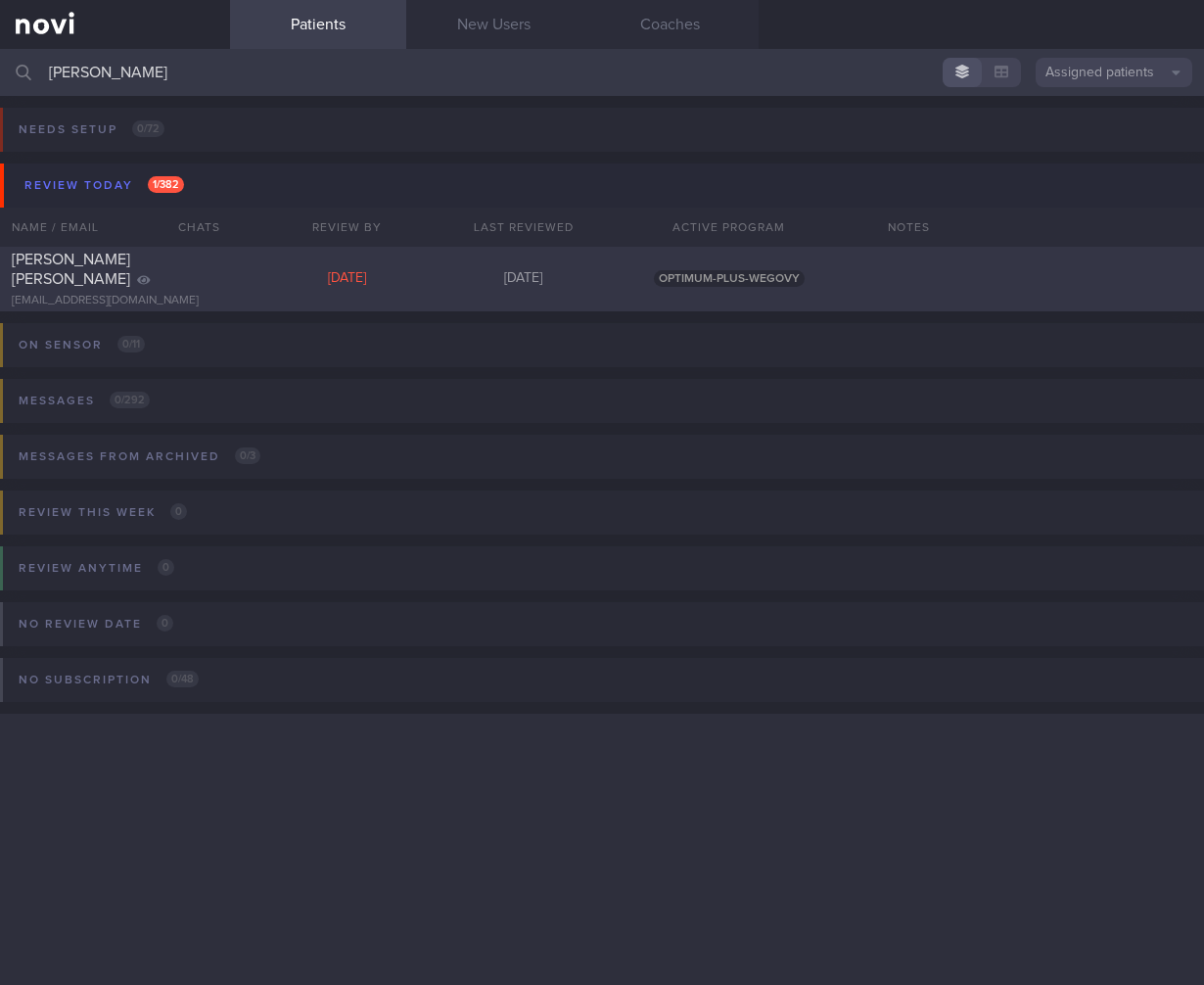 type on "brady" 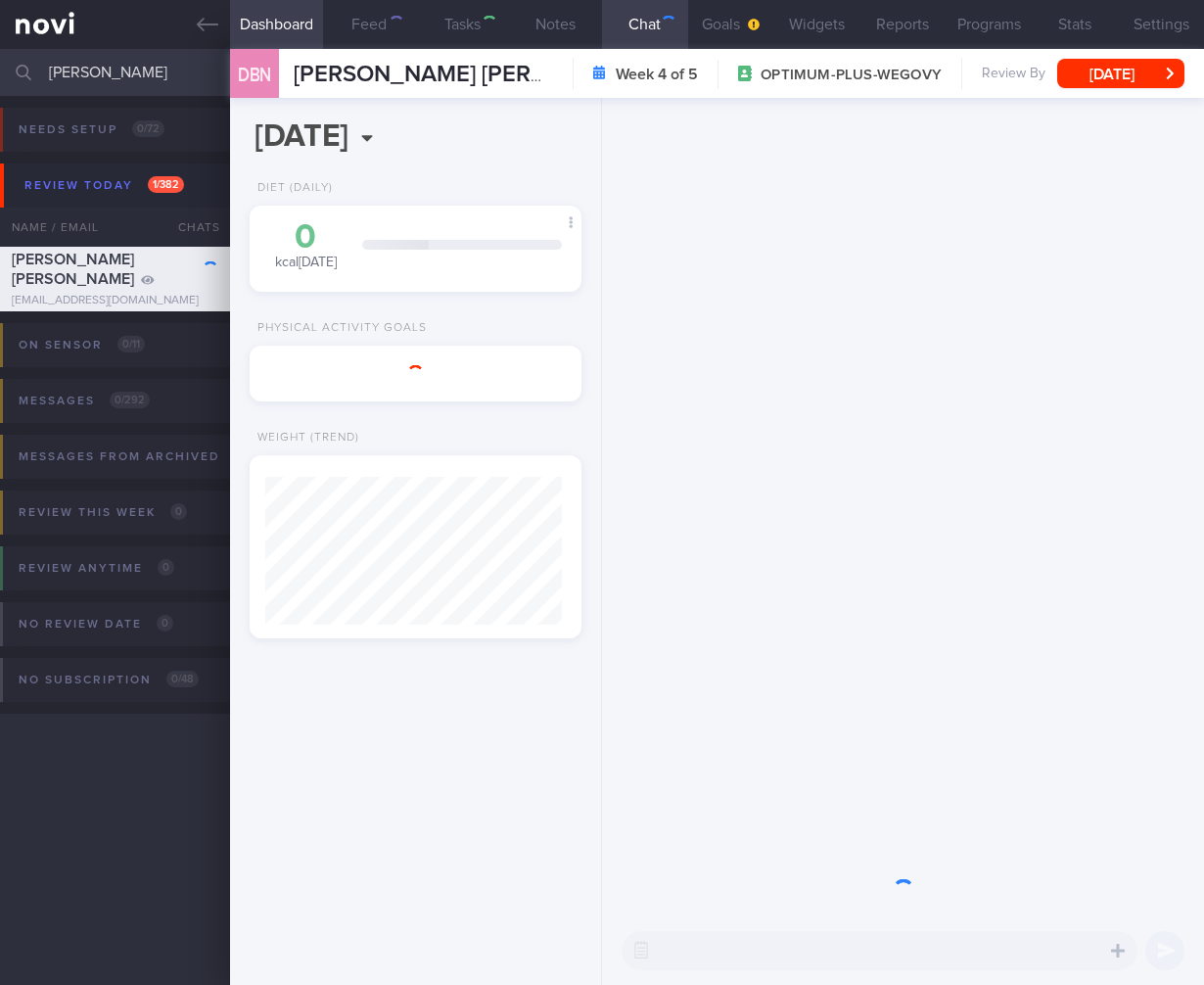scroll, scrollTop: 978977, scrollLeft: 978565, axis: both 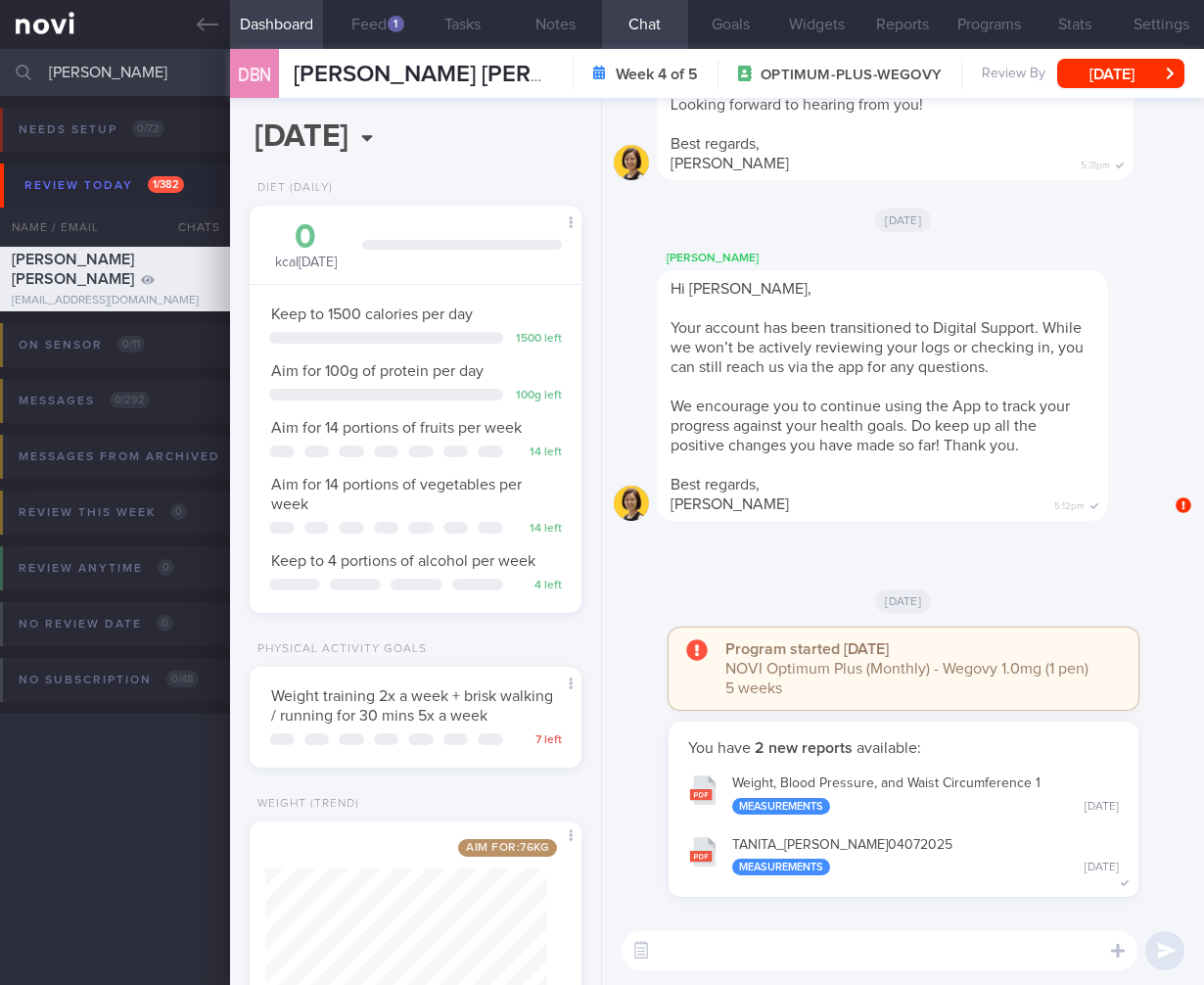 drag, startPoint x: 128, startPoint y: 76, endPoint x: -160, endPoint y: 62, distance: 288.34008 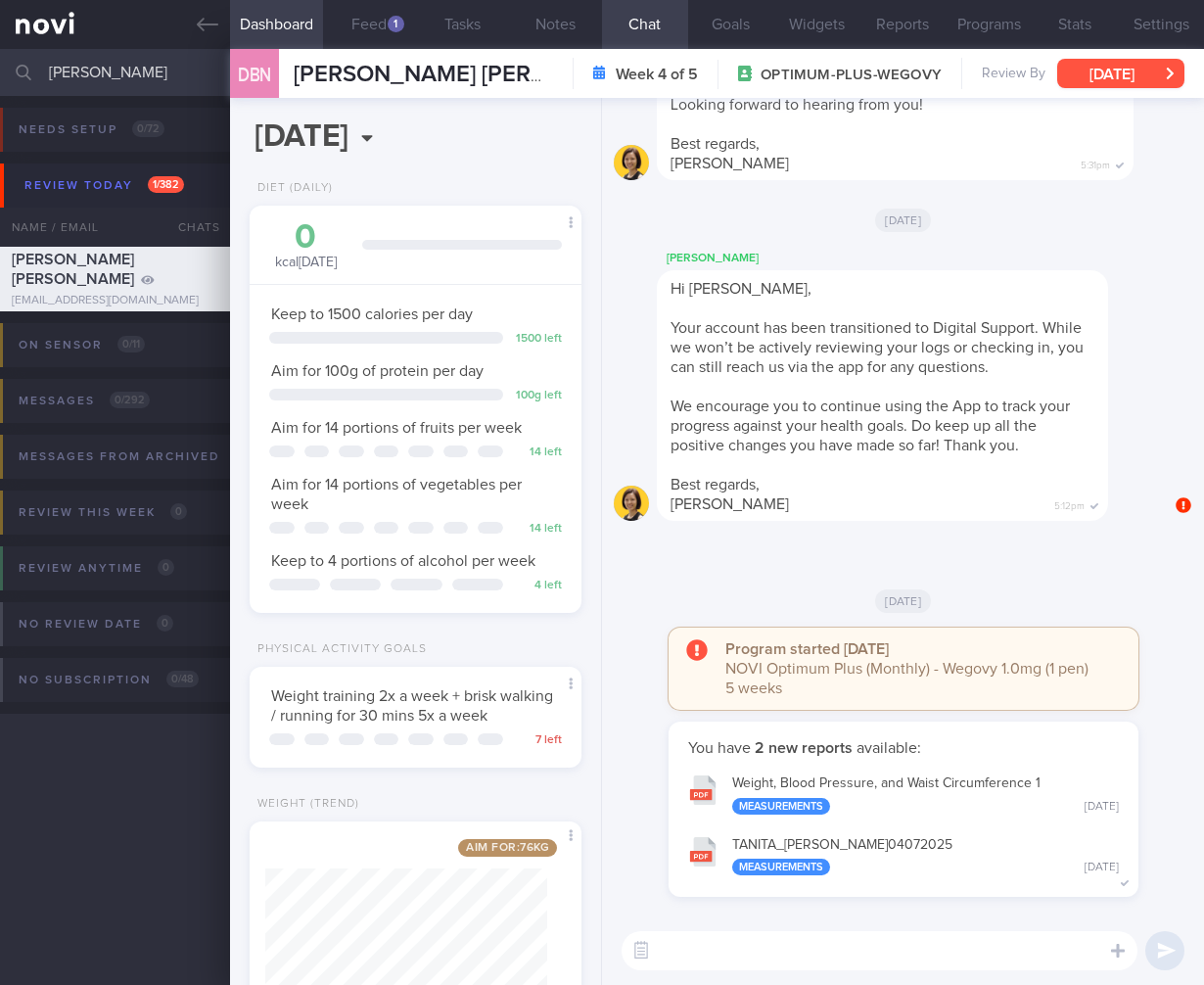click on "Fri, 4 Jul" at bounding box center (1121, 73) 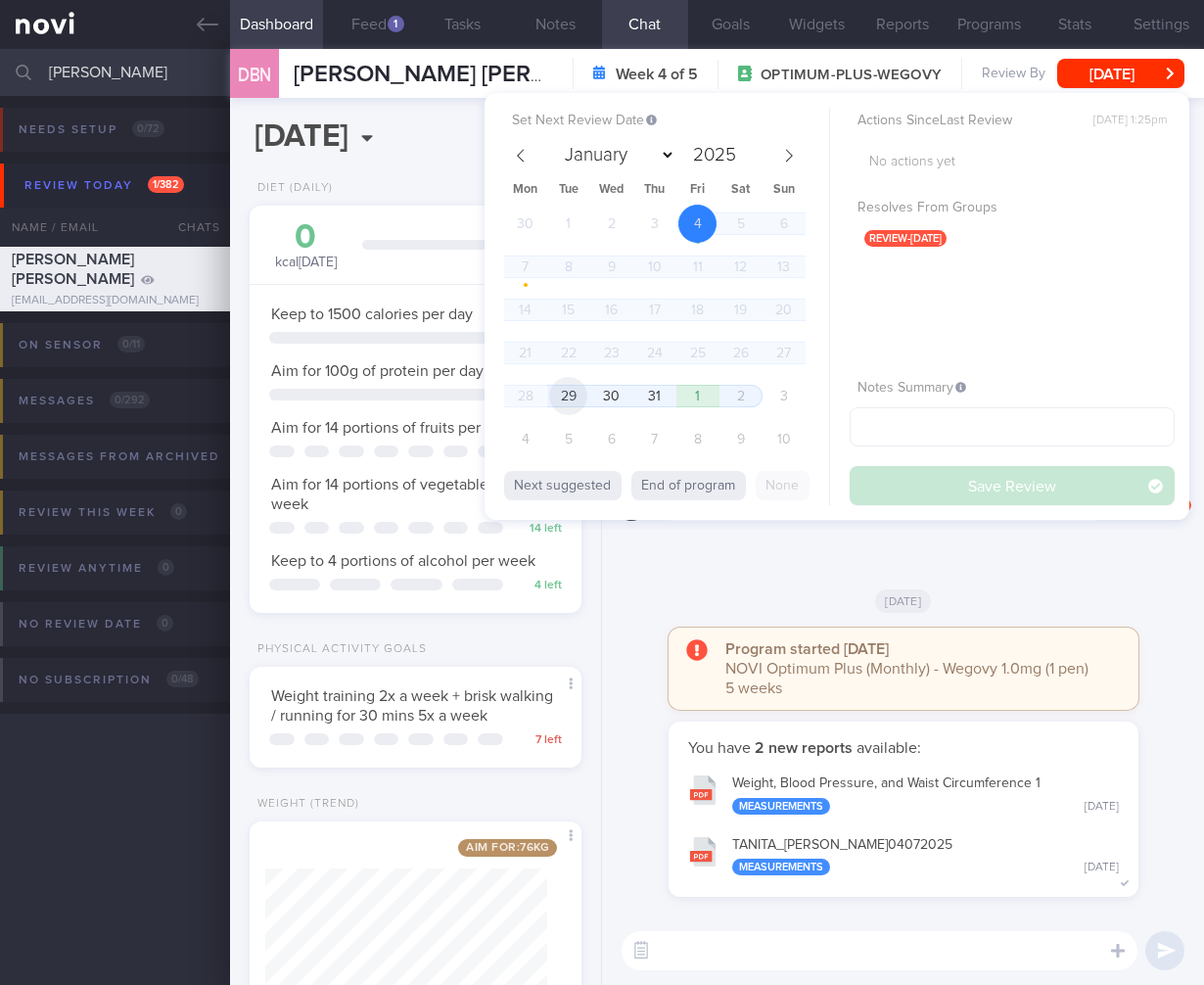 click on "29" at bounding box center [568, 396] 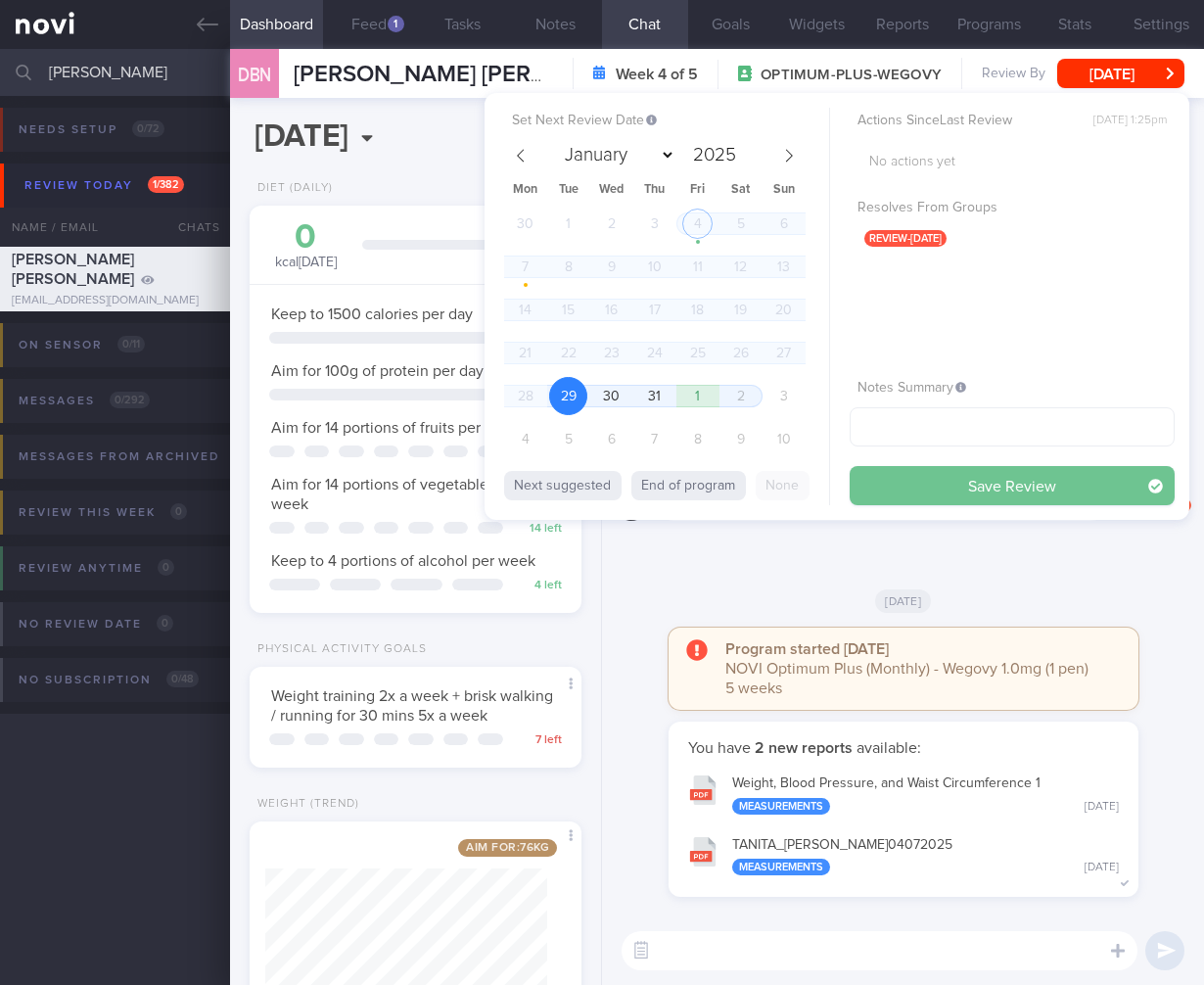 click on "Save Review" at bounding box center [1012, 486] 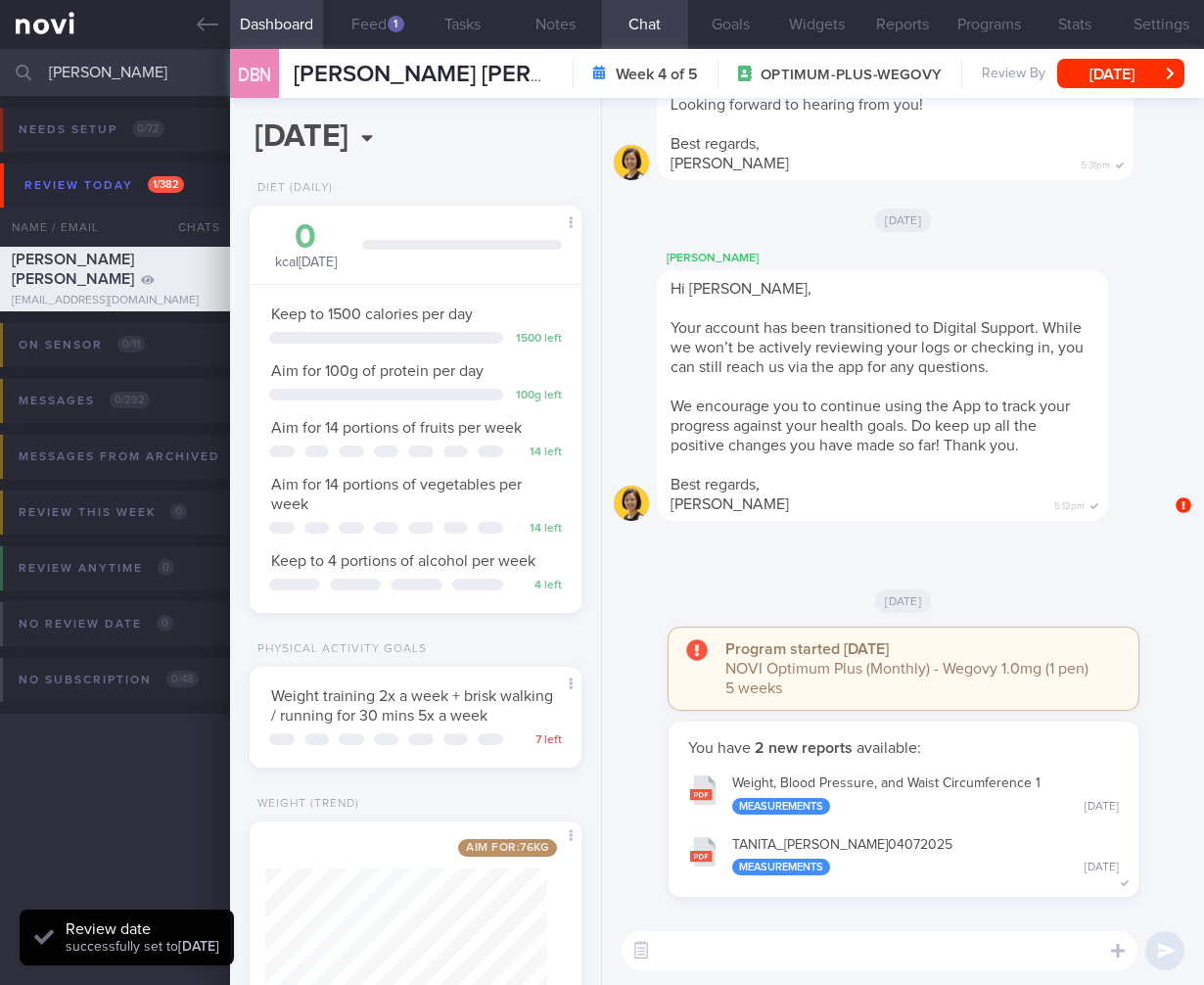 click on "brady" at bounding box center [602, 72] 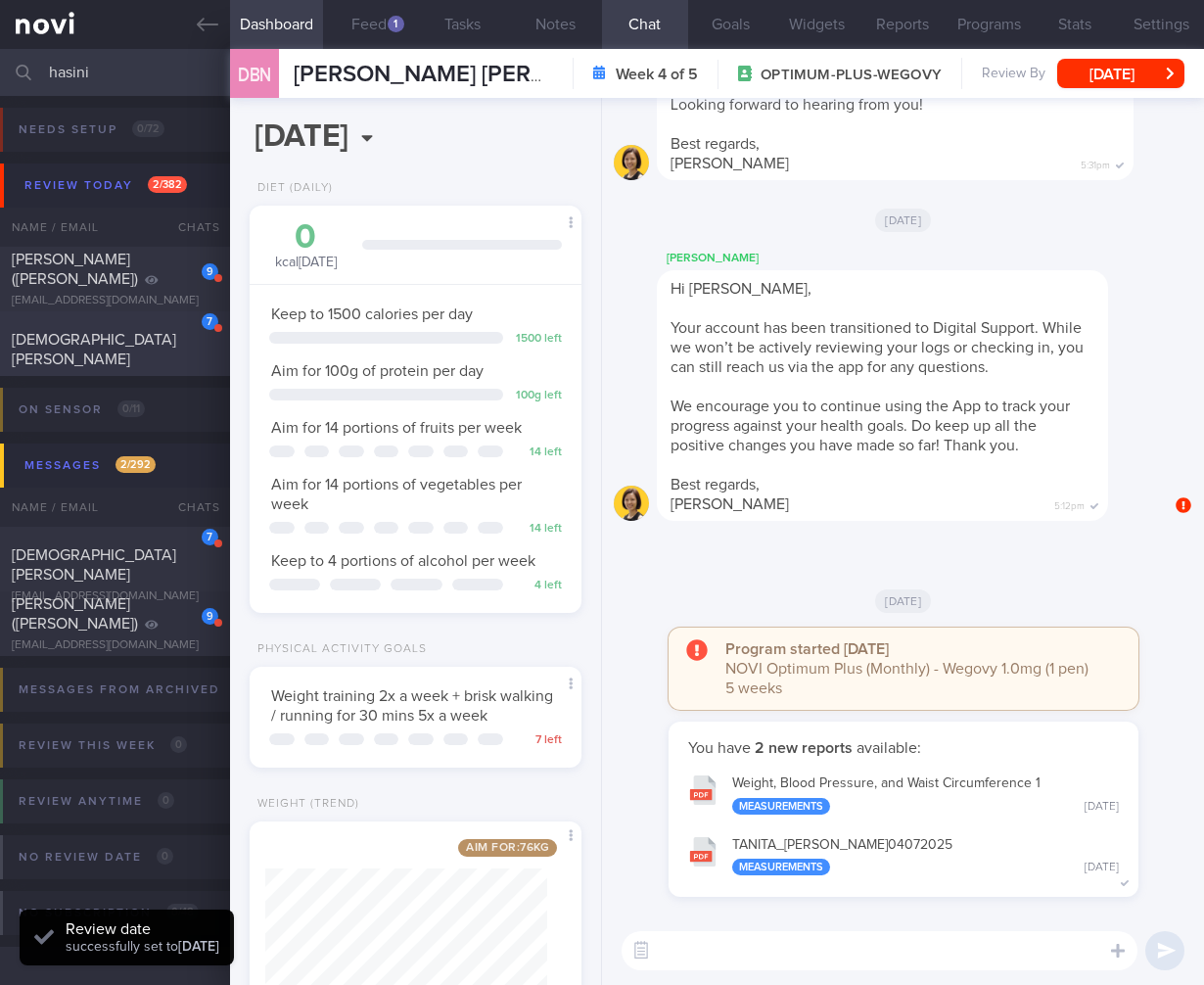 type on "hasini" 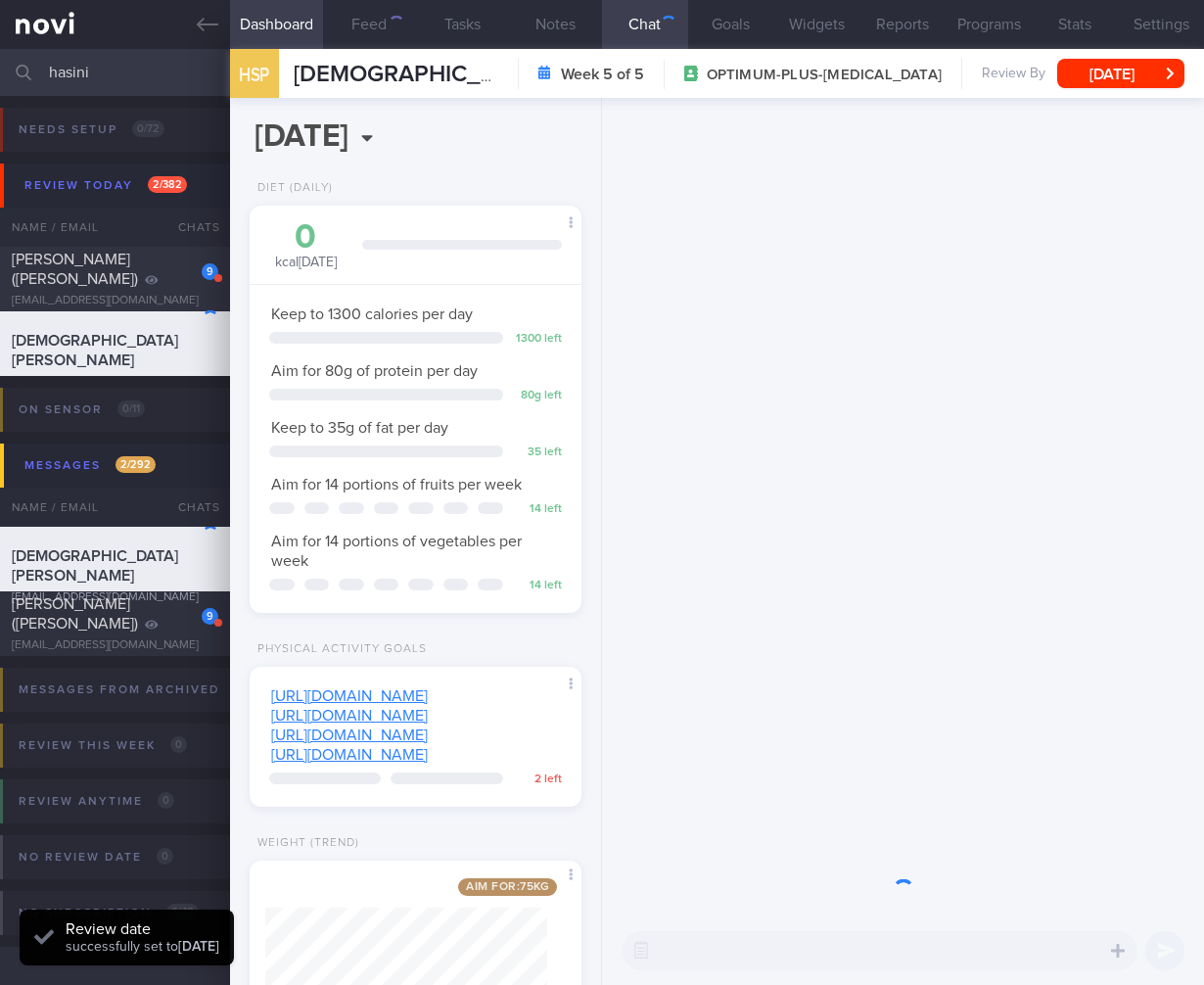 scroll, scrollTop: 978956, scrollLeft: 978580, axis: both 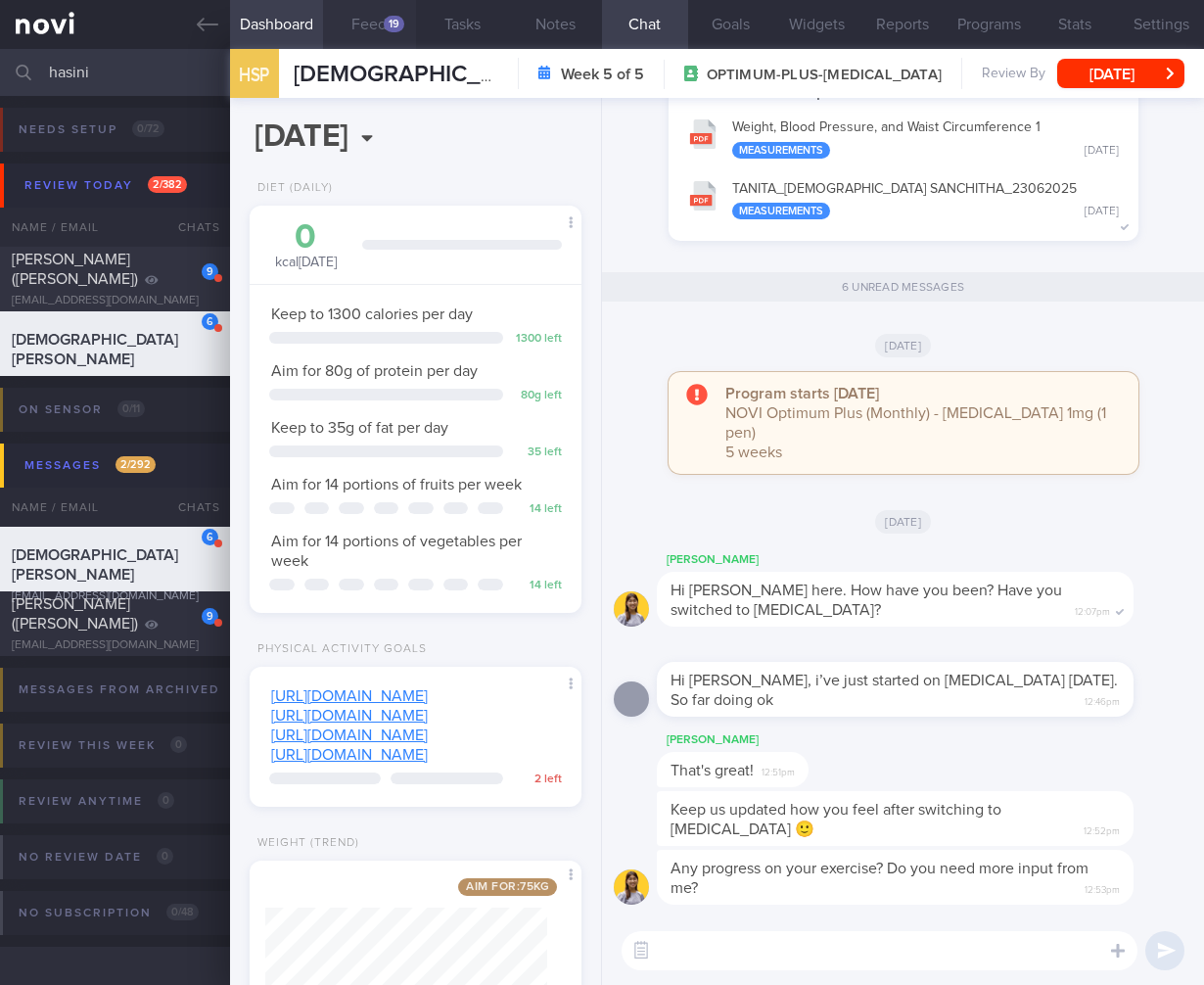 click on "Feed
19" at bounding box center [369, 24] 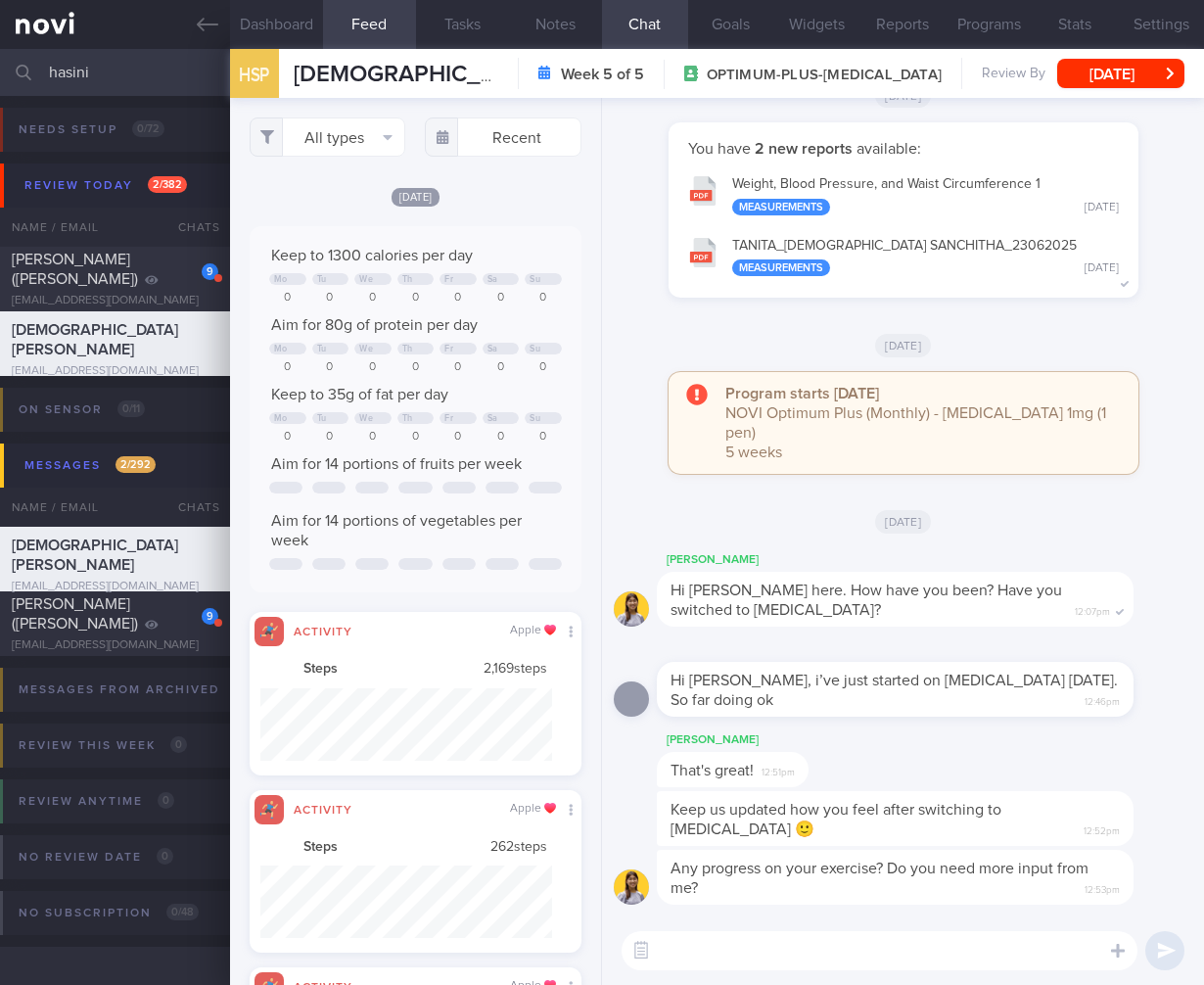 scroll, scrollTop: 979053, scrollLeft: 978570, axis: both 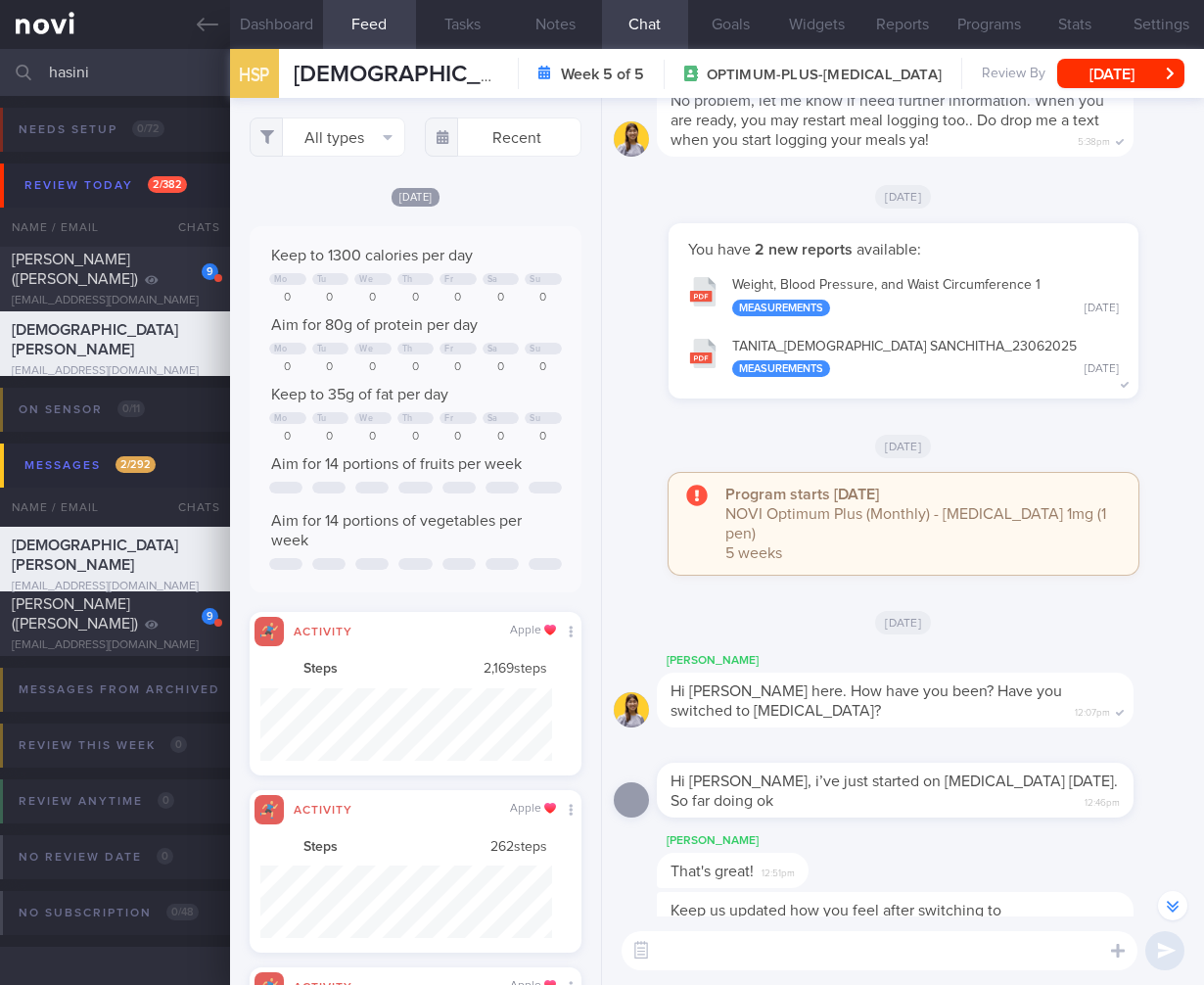 type 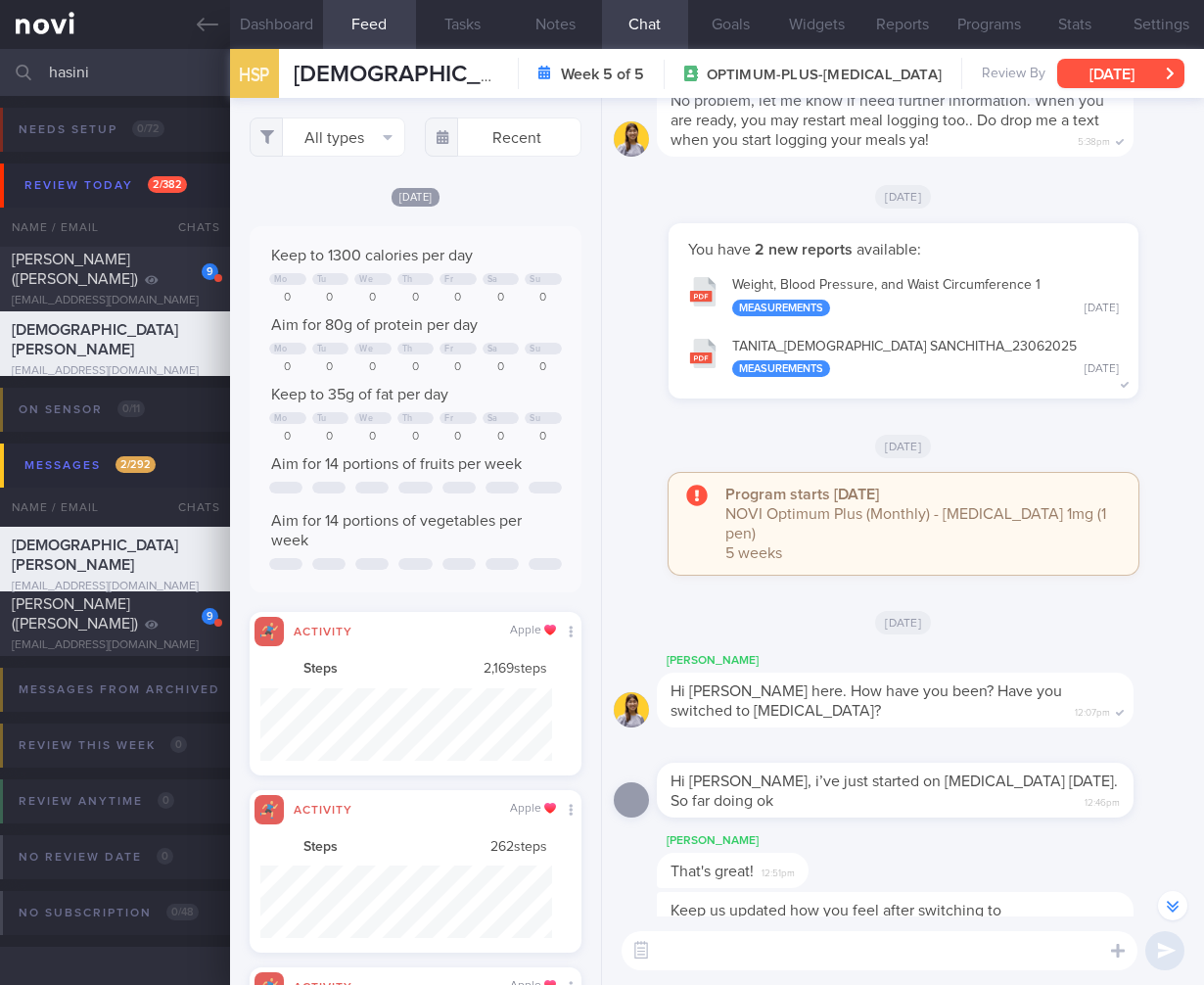 click on "Tue, 1 Jul" at bounding box center (1121, 73) 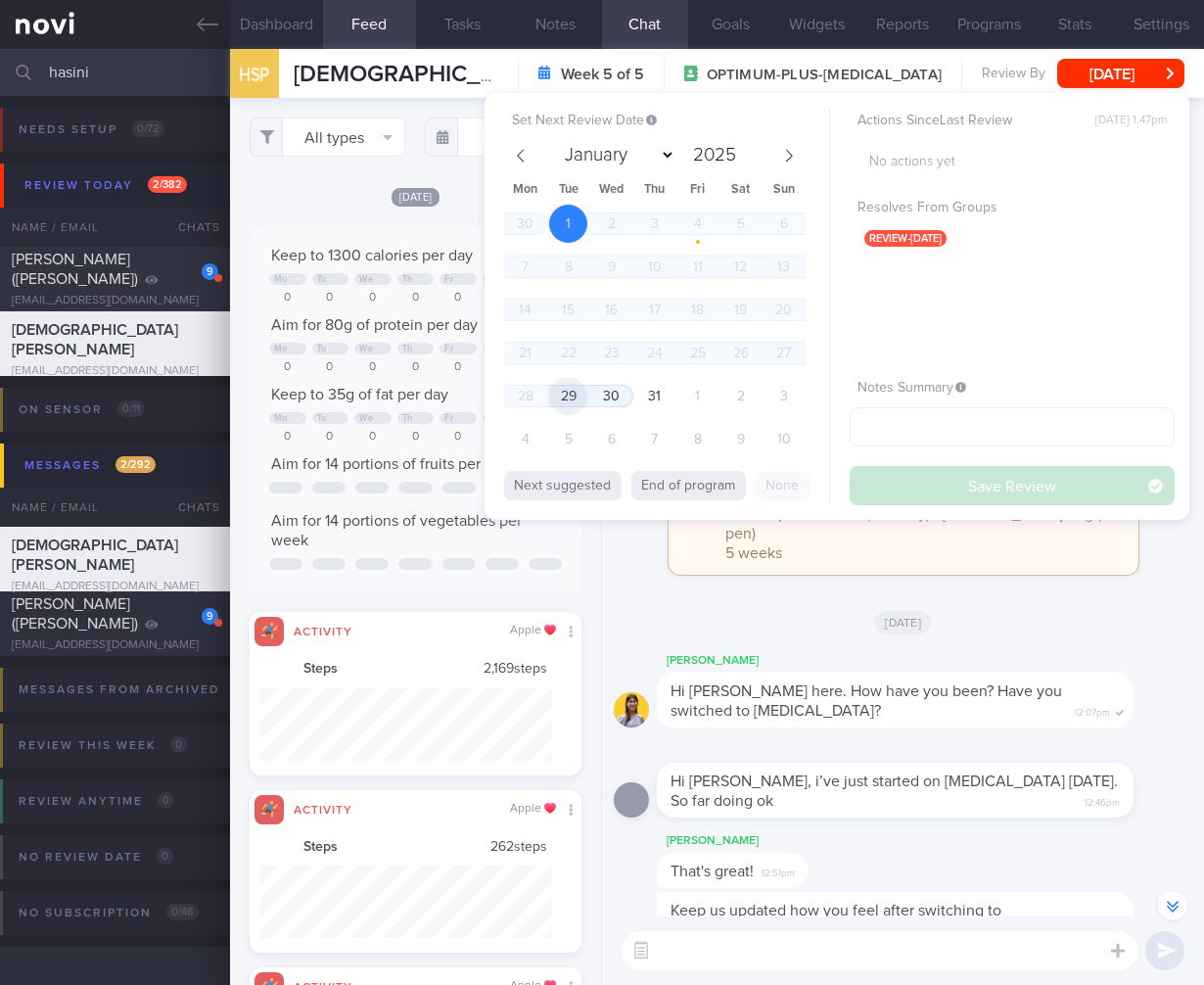 click on "29" at bounding box center [568, 396] 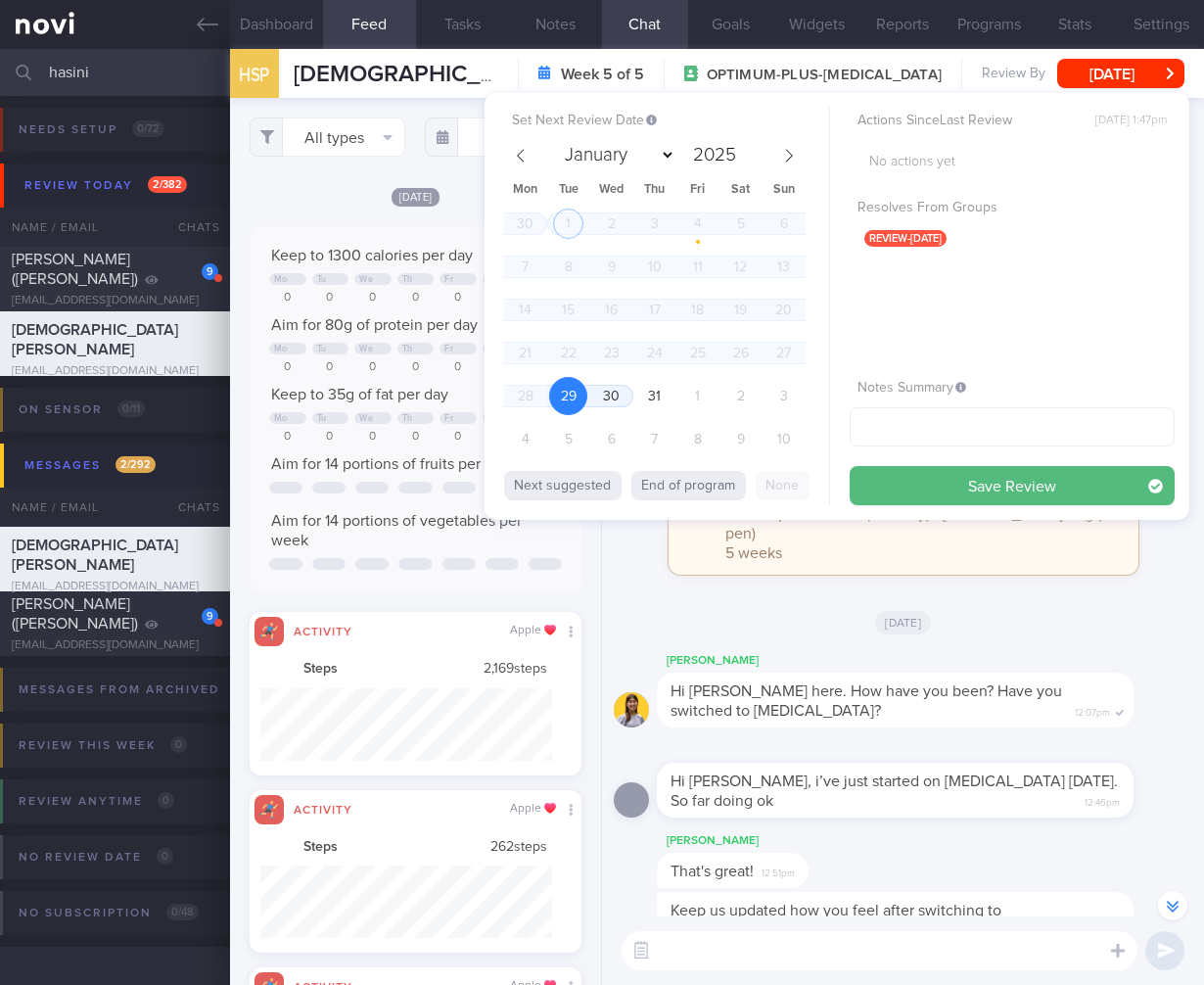 click on "Save Review" at bounding box center (1012, 486) 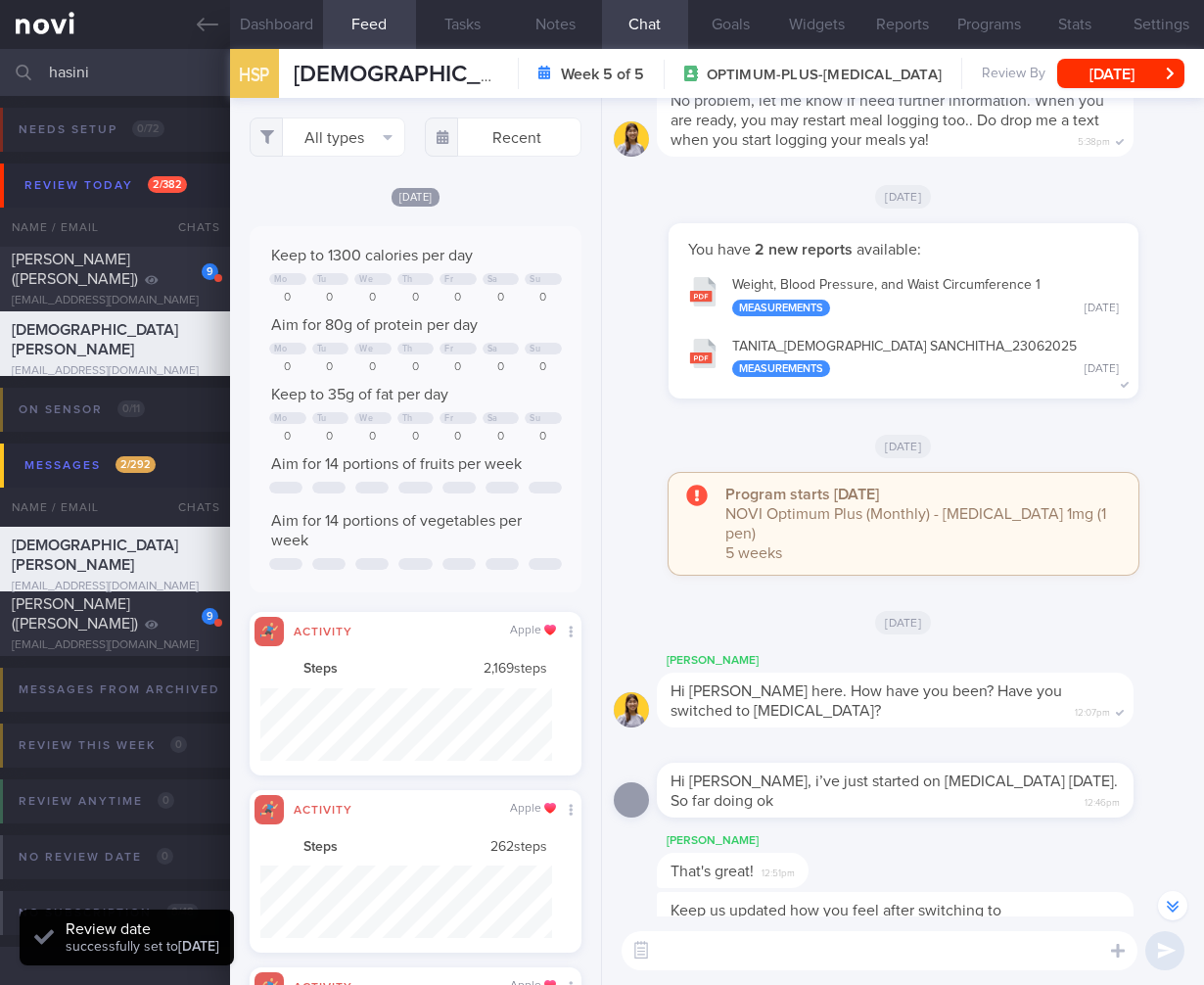 click on "hasini" at bounding box center [602, 72] 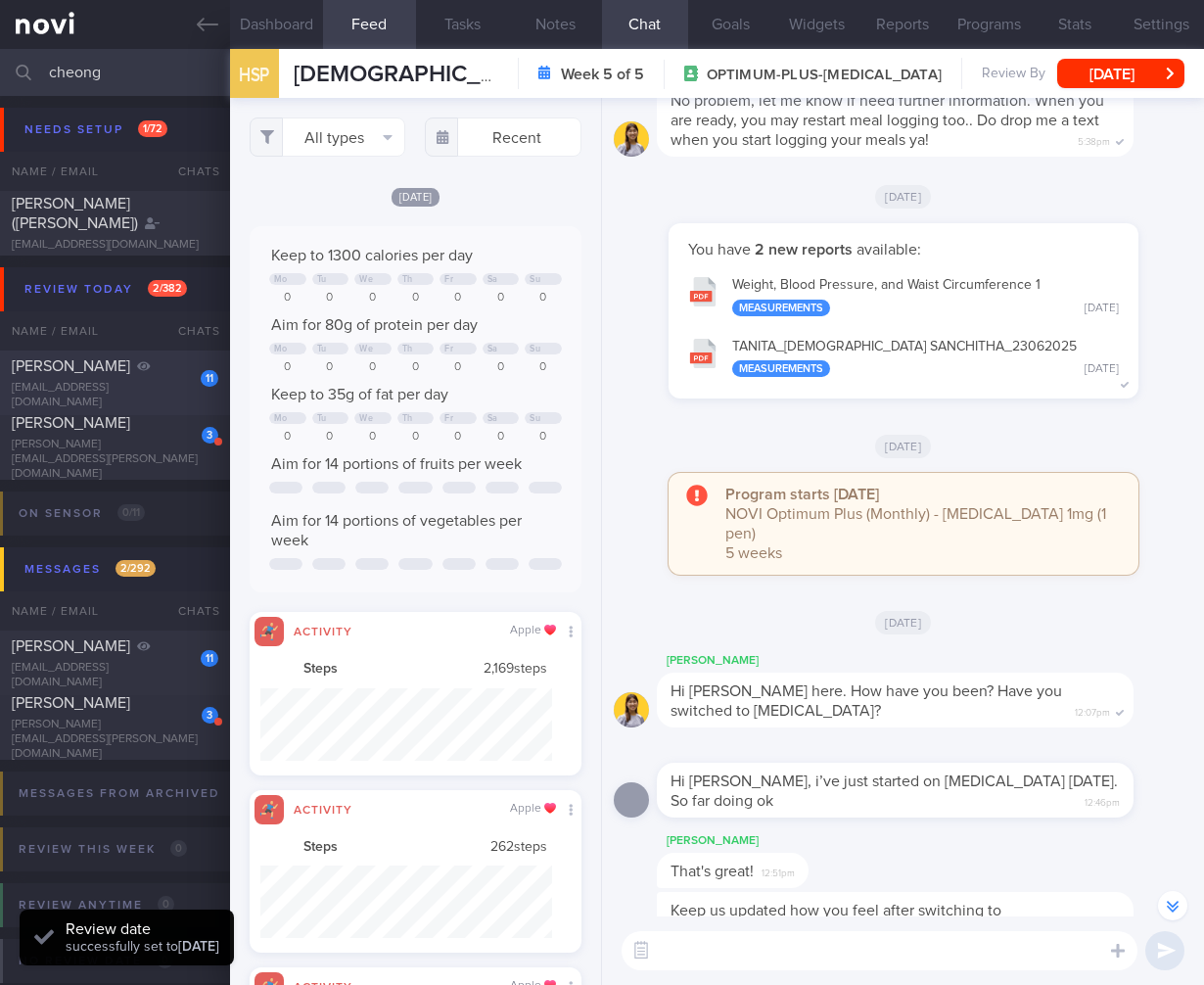 type on "cheong" 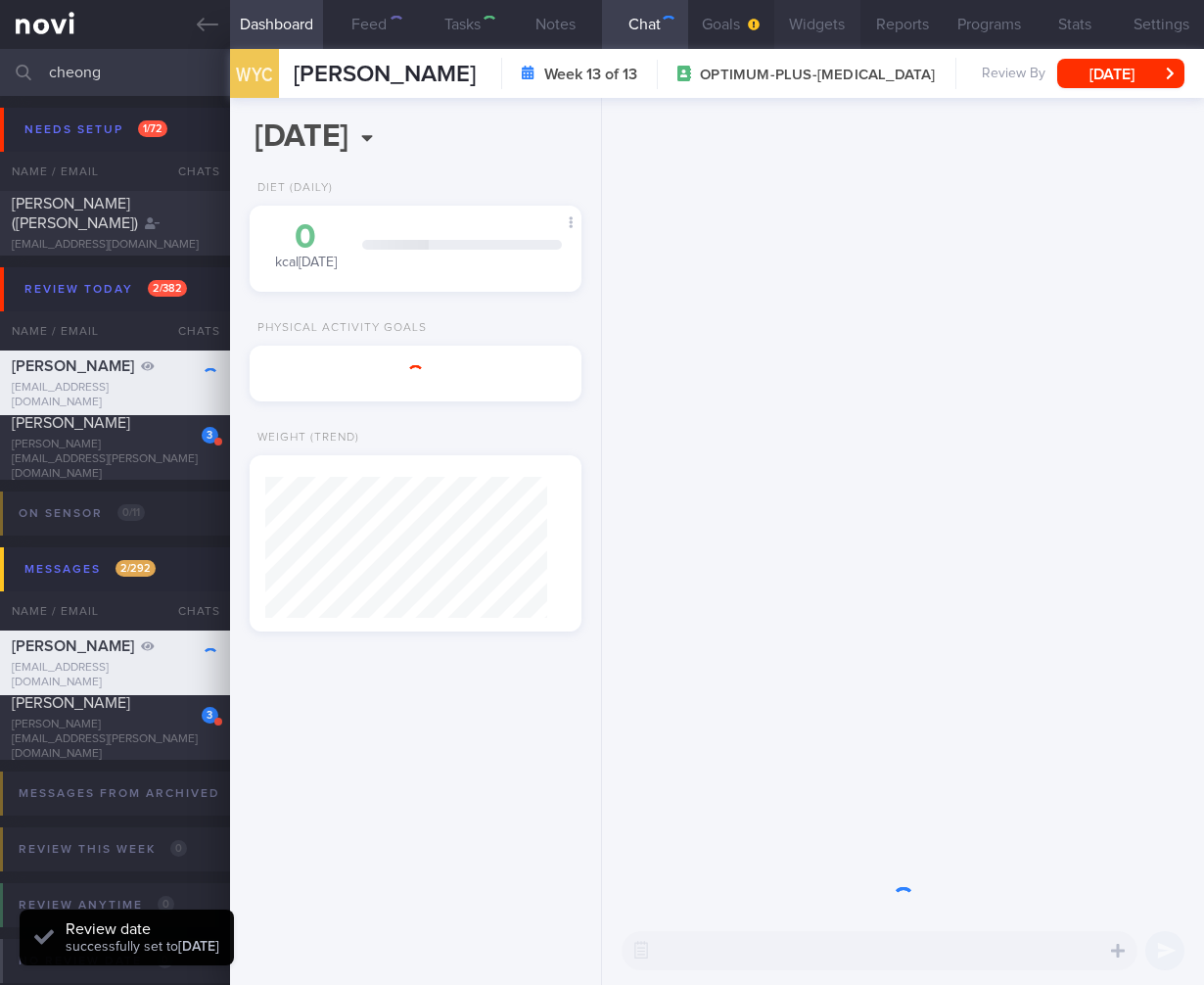 scroll, scrollTop: 0, scrollLeft: 0, axis: both 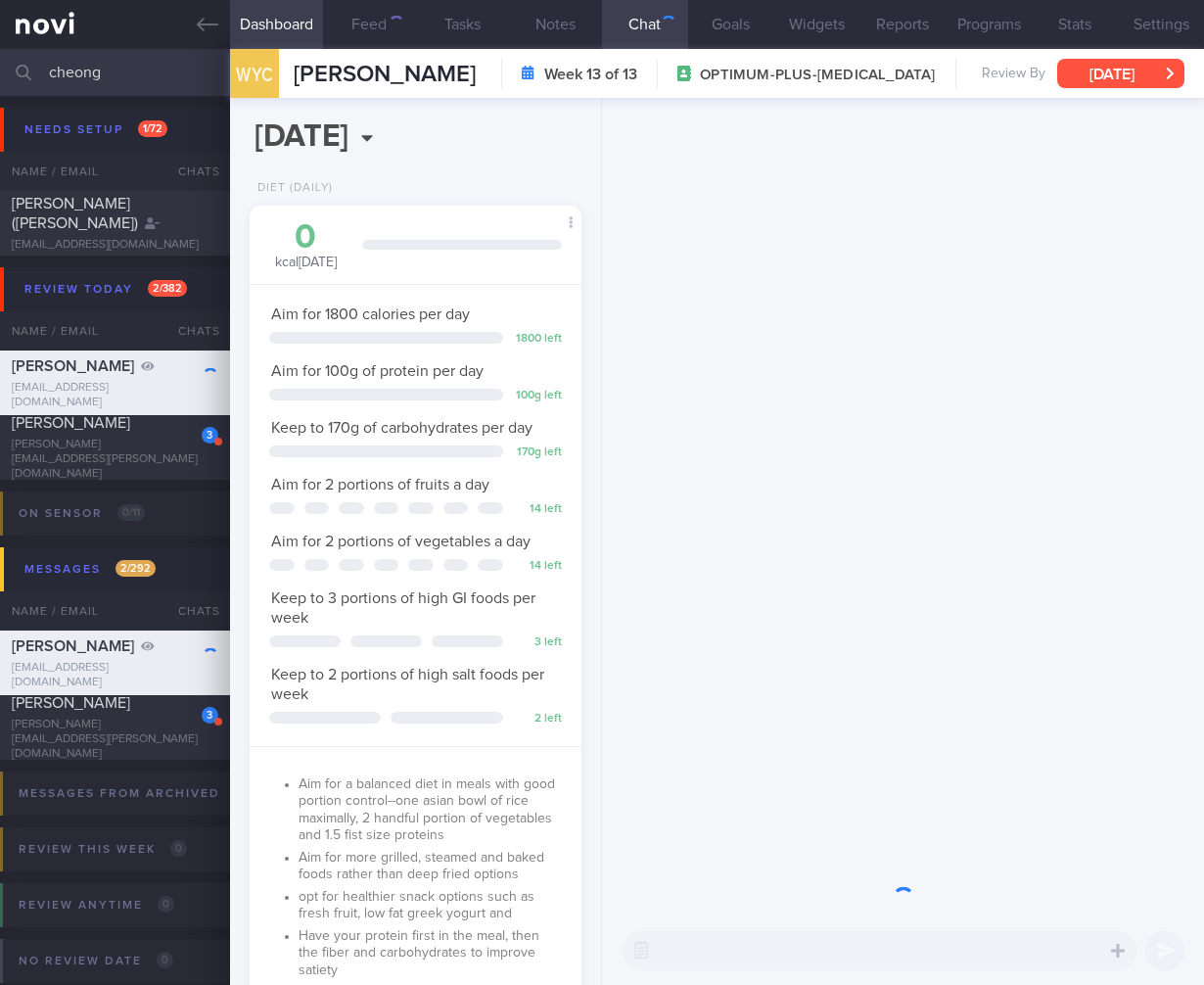 click on "Fri, 2 May" at bounding box center (1121, 73) 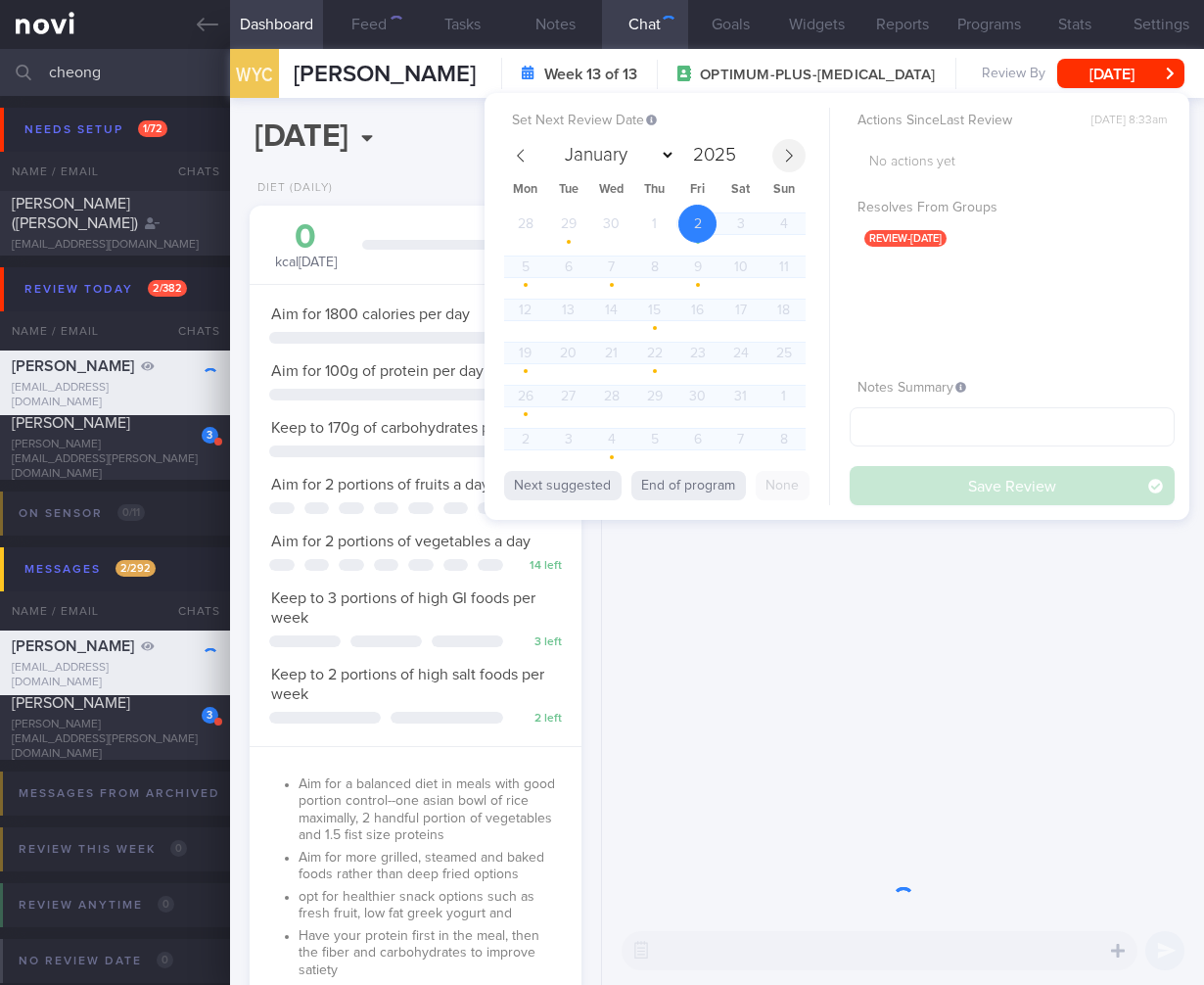 click on "Set Next Review Date
2 May 2025 January February March April May June July August September October November December 2025
Mon Tue Wed Thu Fri Sat Sun
28 29 30 1 2 3 4 5 6 7 8 9 10 11 12 13 14 15 16 17 18 19 20 21 22 23 24 25 26 27 28 29 30 31 1 2 3 4 5 6 7 8" at bounding box center [667, 287] 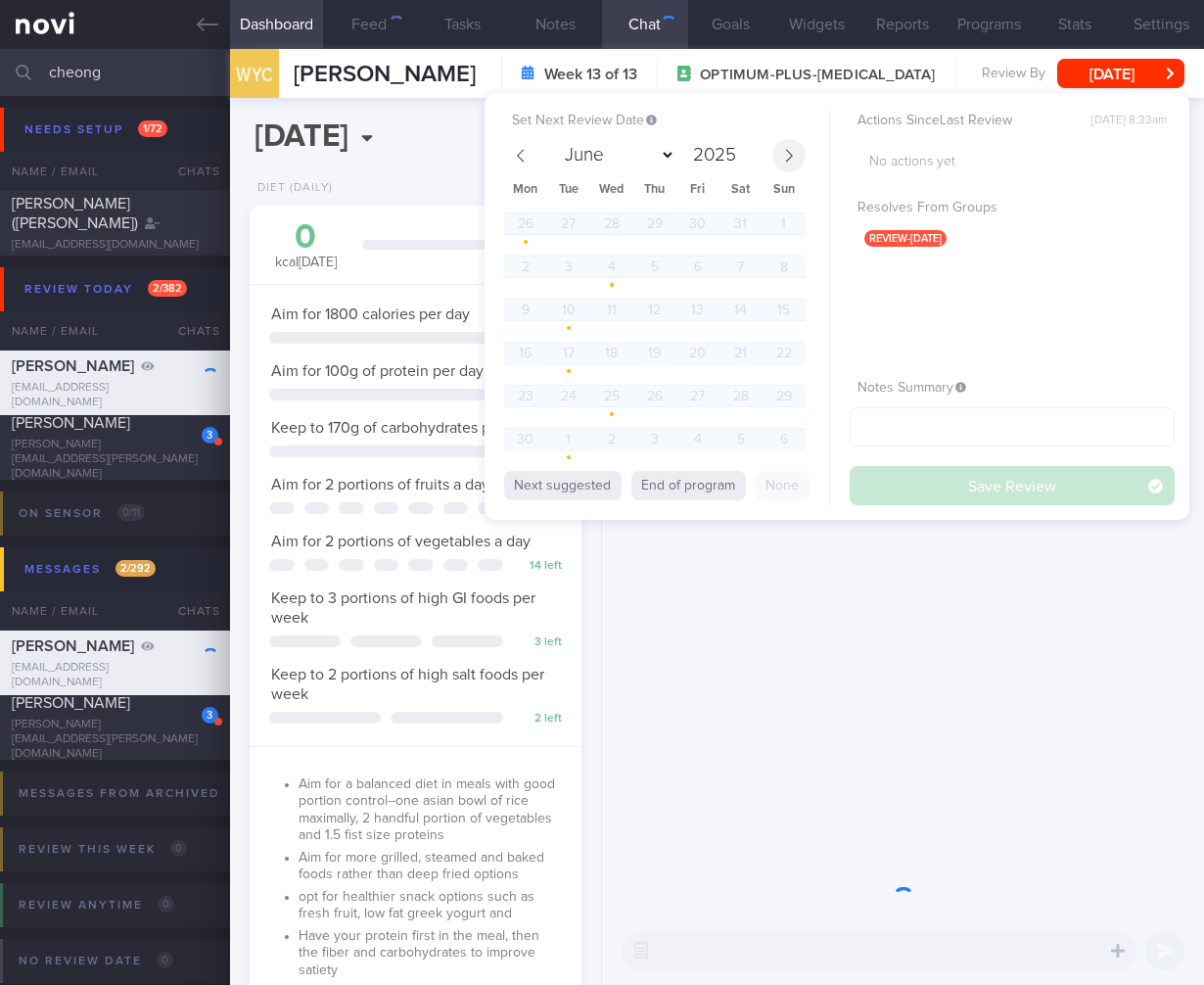 click 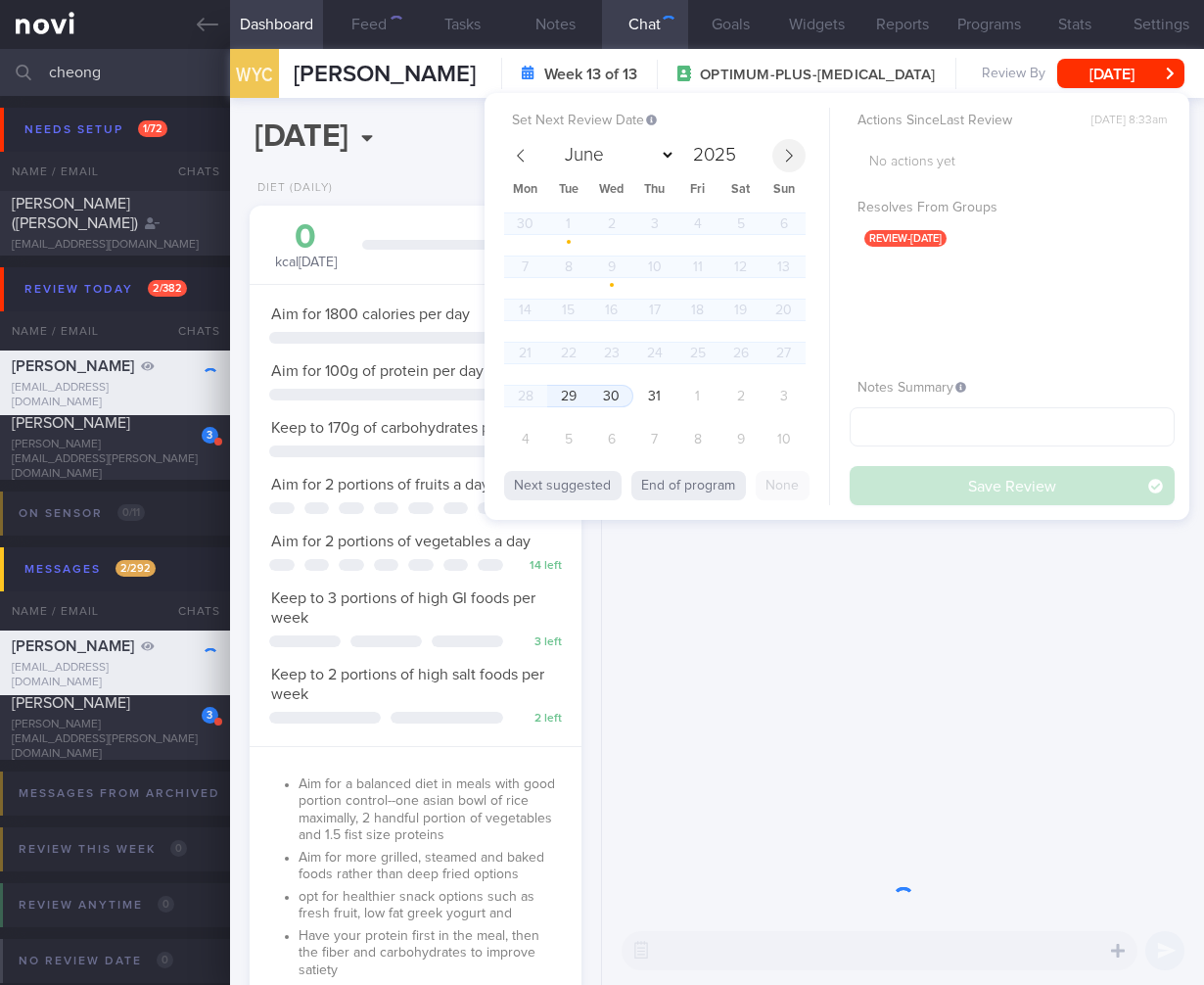 select on "6" 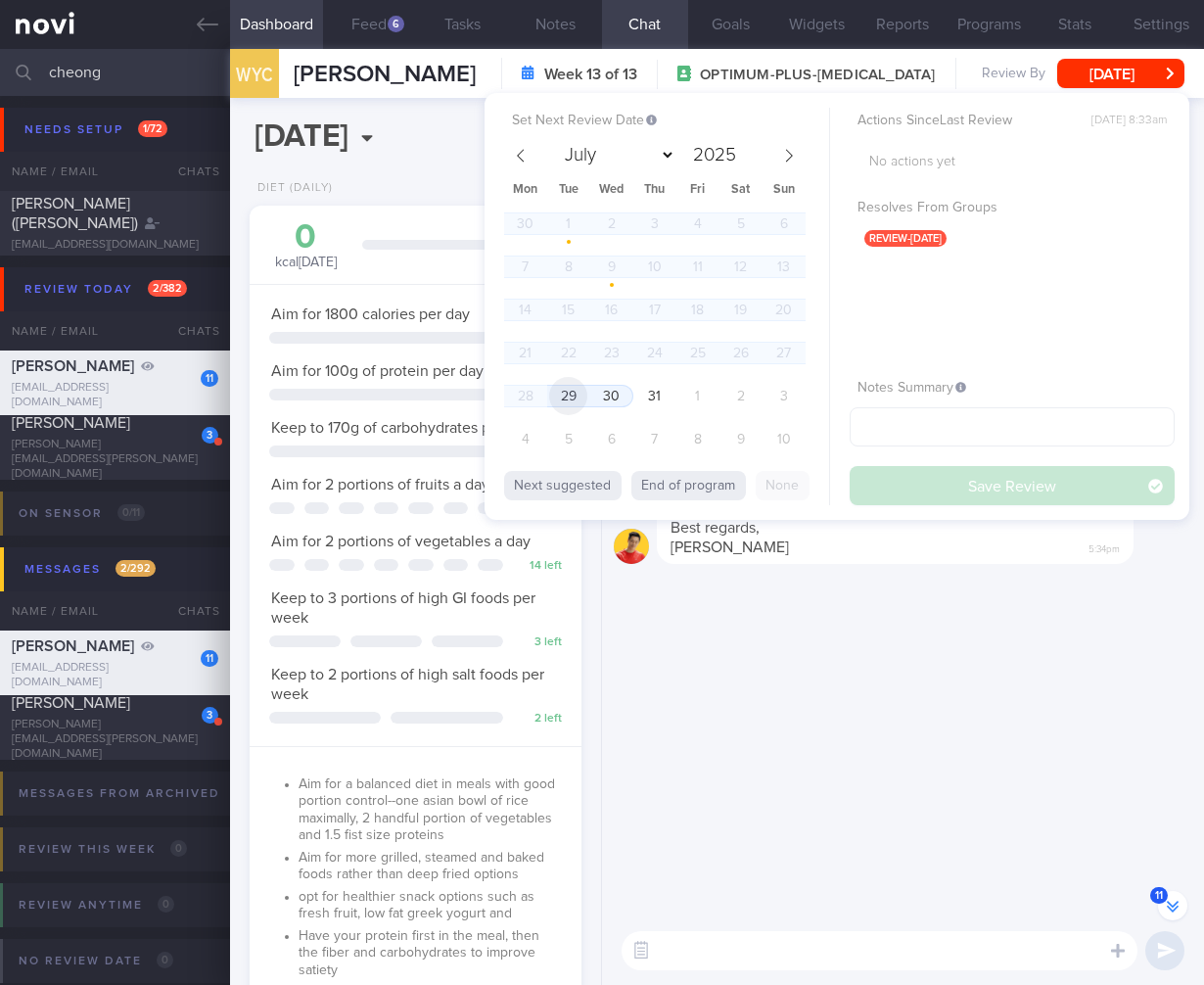 click on "29" at bounding box center [568, 396] 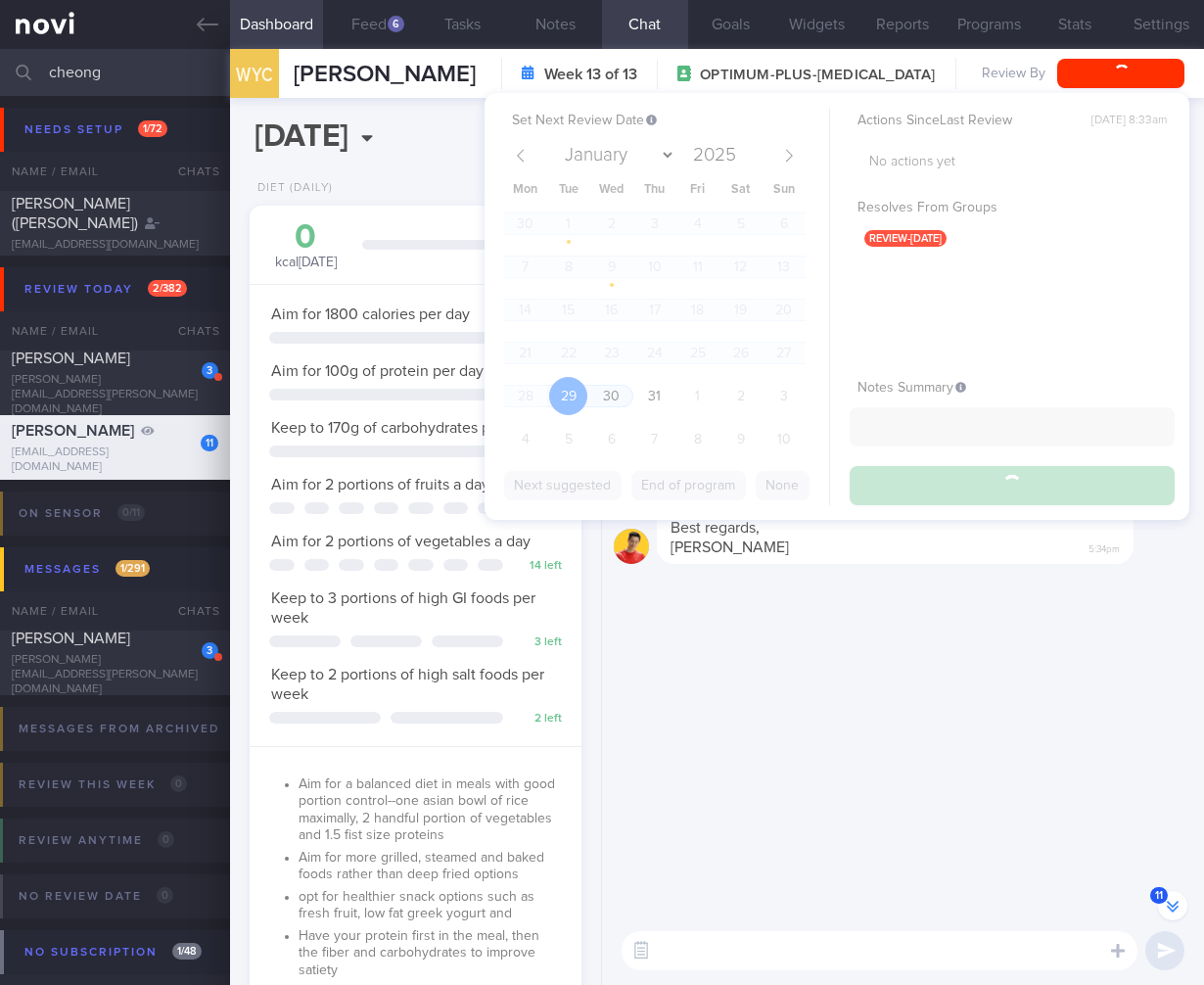 scroll, scrollTop: -1484, scrollLeft: 0, axis: vertical 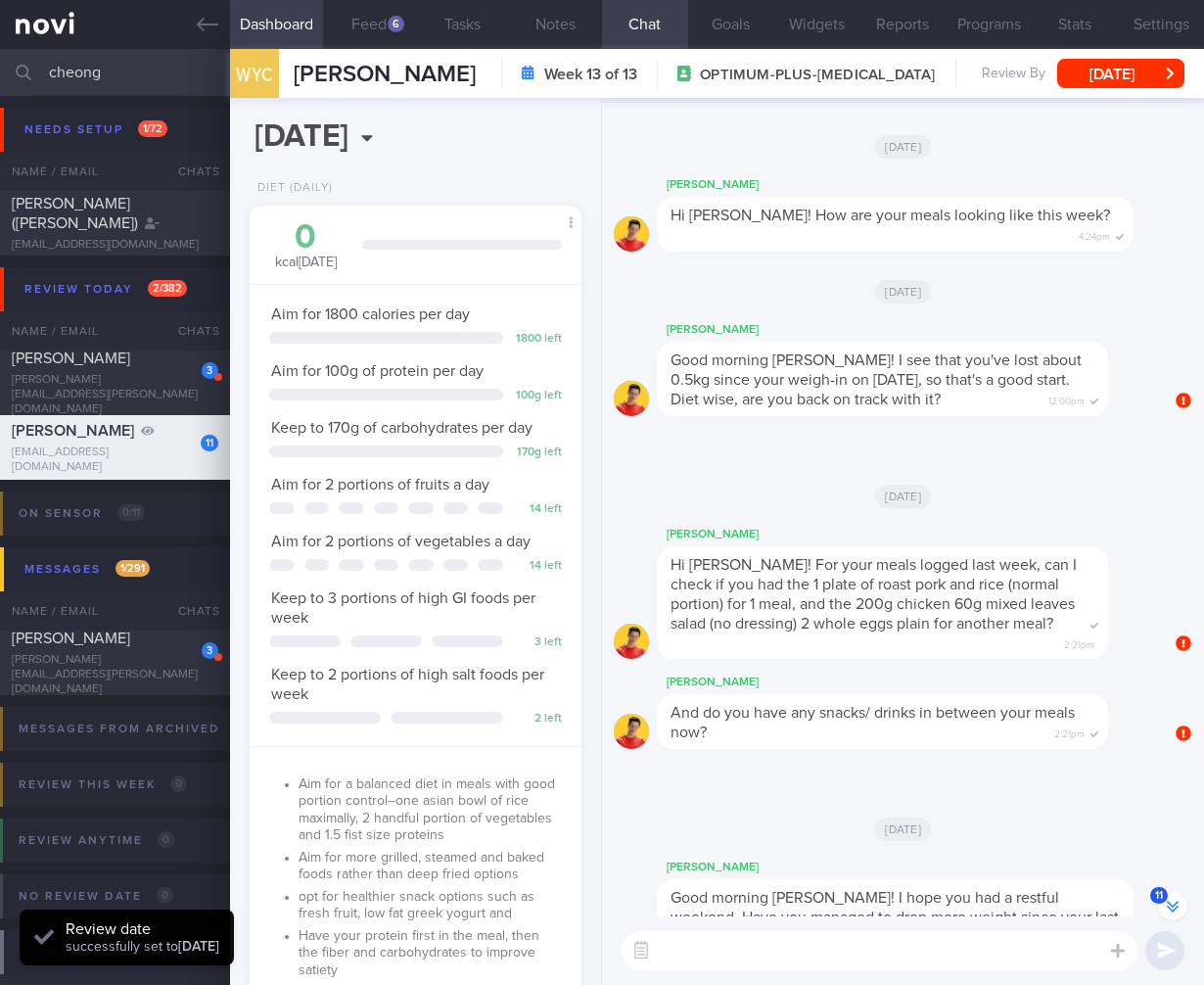 click on "Hi Wei! For your meals logged last week, can I check if you had the 1 plate of roast pork and rice (normal portion) for 1 meal, and the 200g chicken 60g mixed leaves salad (no dressing) 2 whole eggs plain for another meal?" at bounding box center [873, 594] 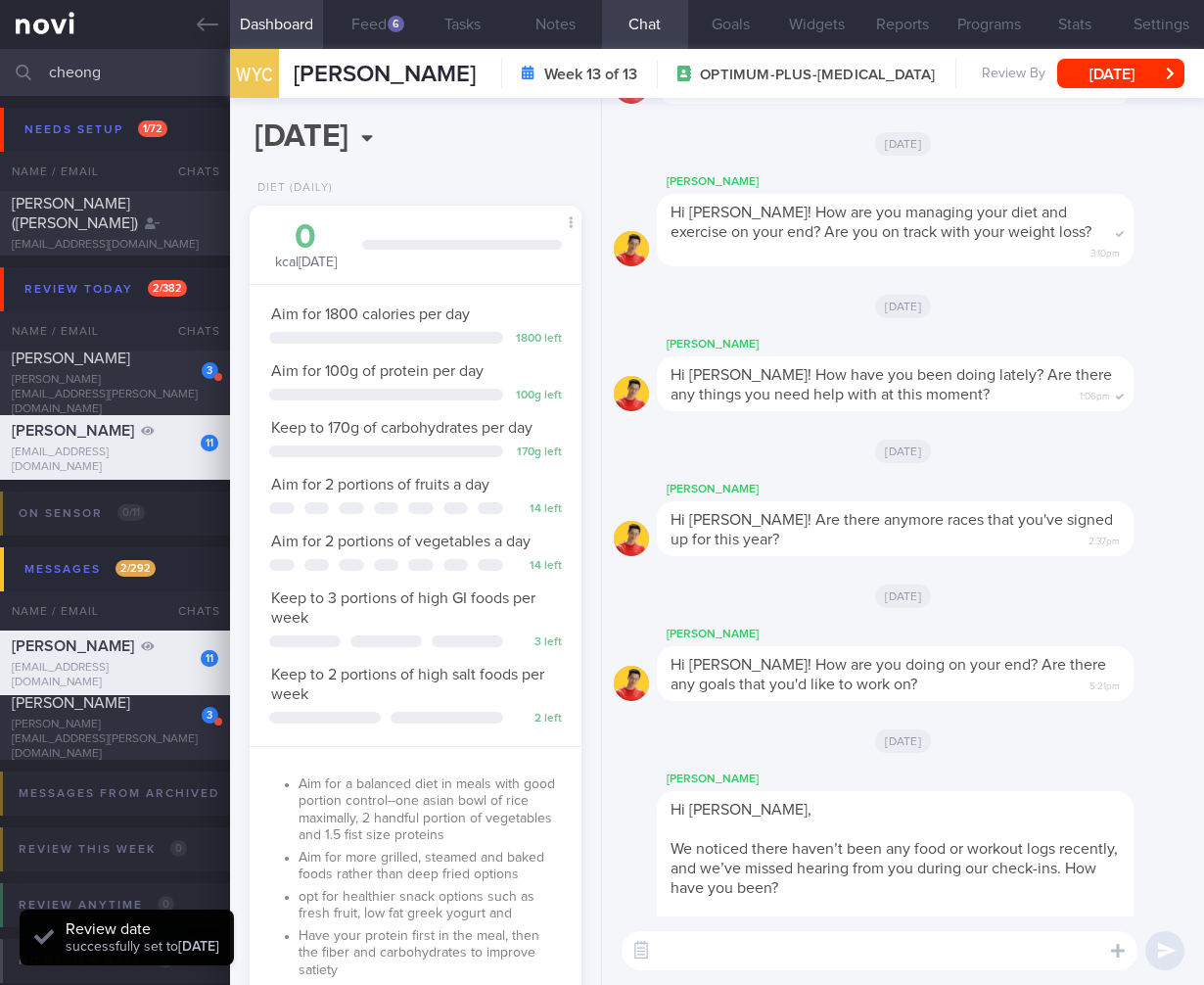 scroll, scrollTop: 0, scrollLeft: 0, axis: both 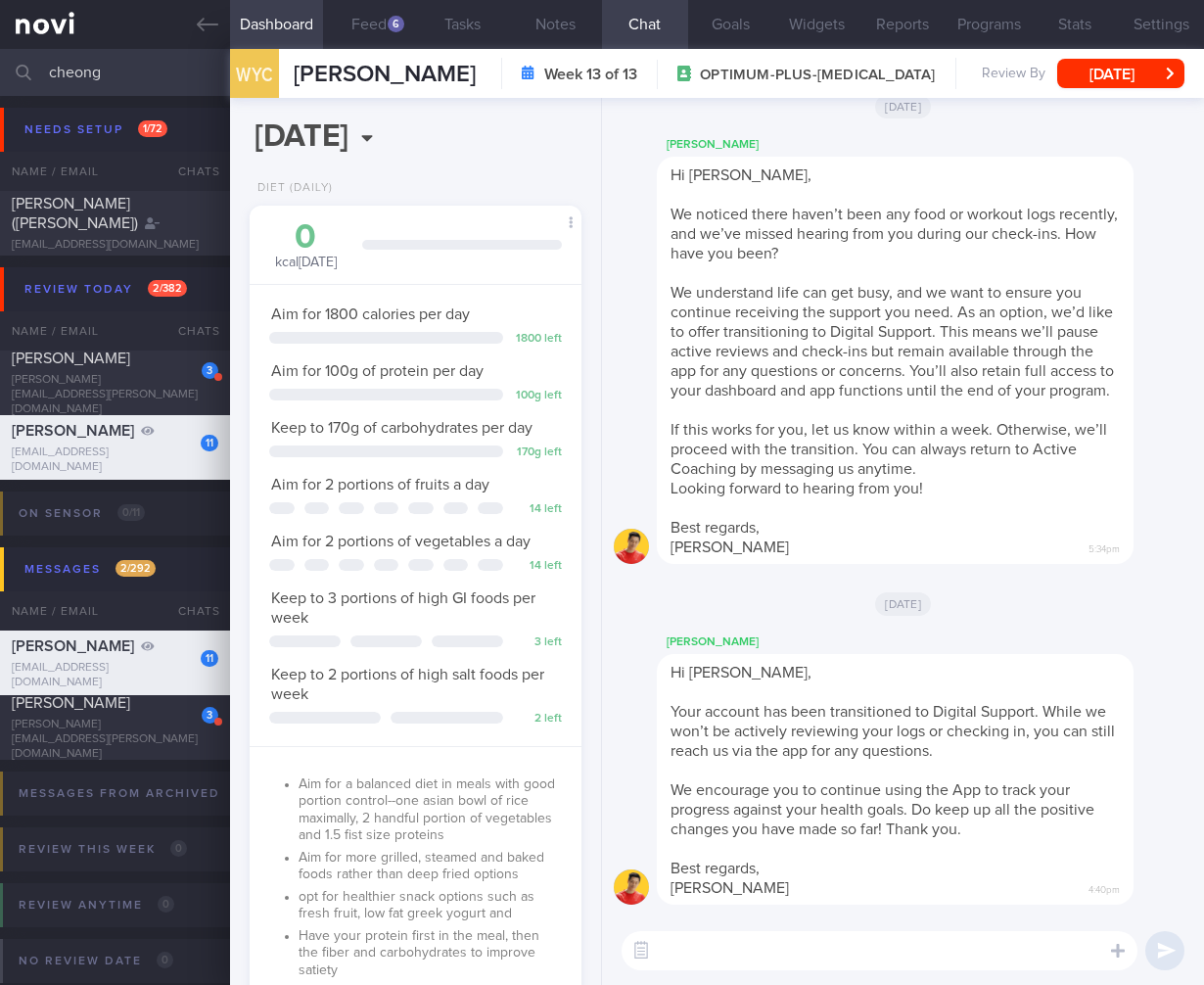click on "cheong" at bounding box center (602, 72) 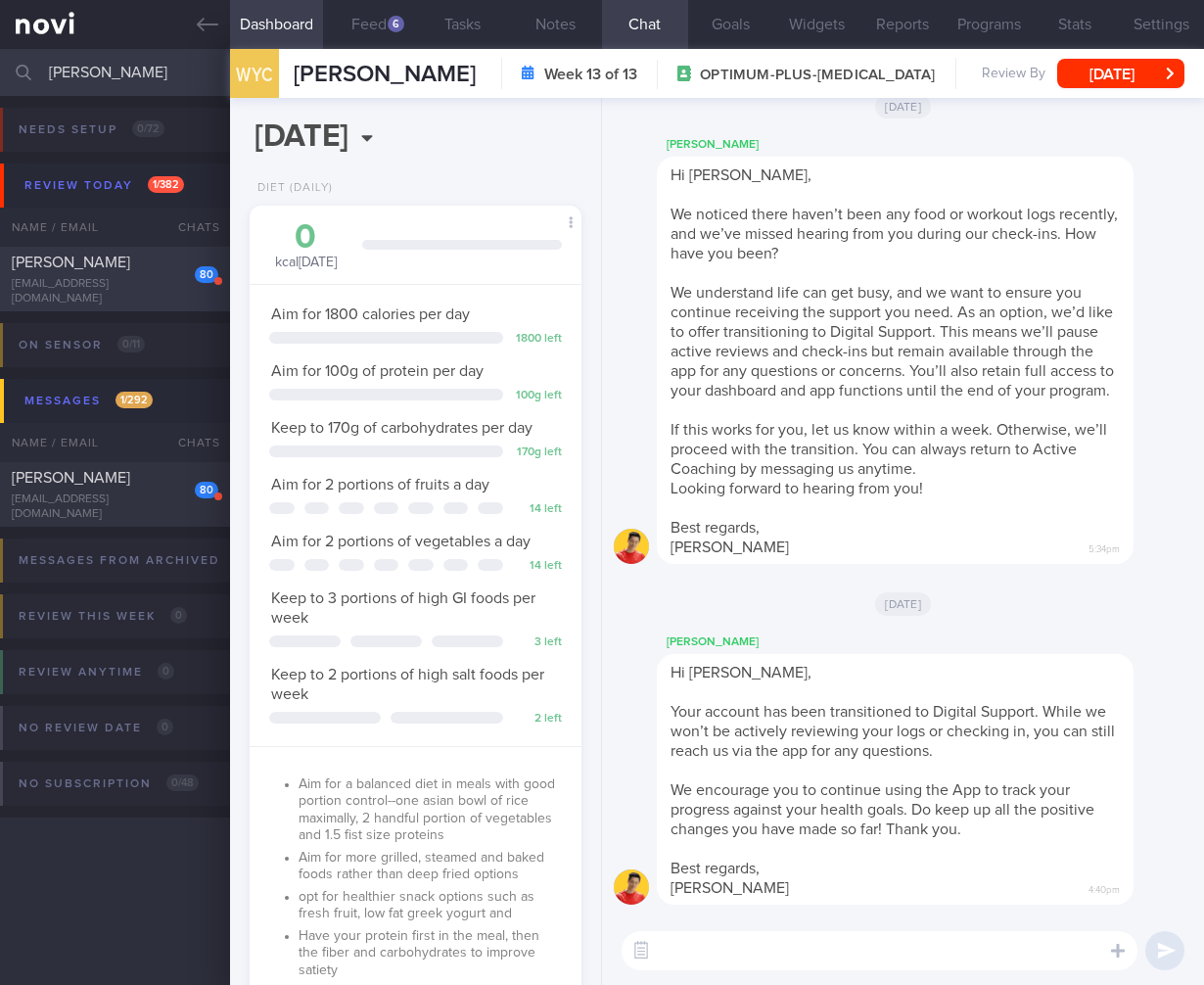 type on "tan mei yan" 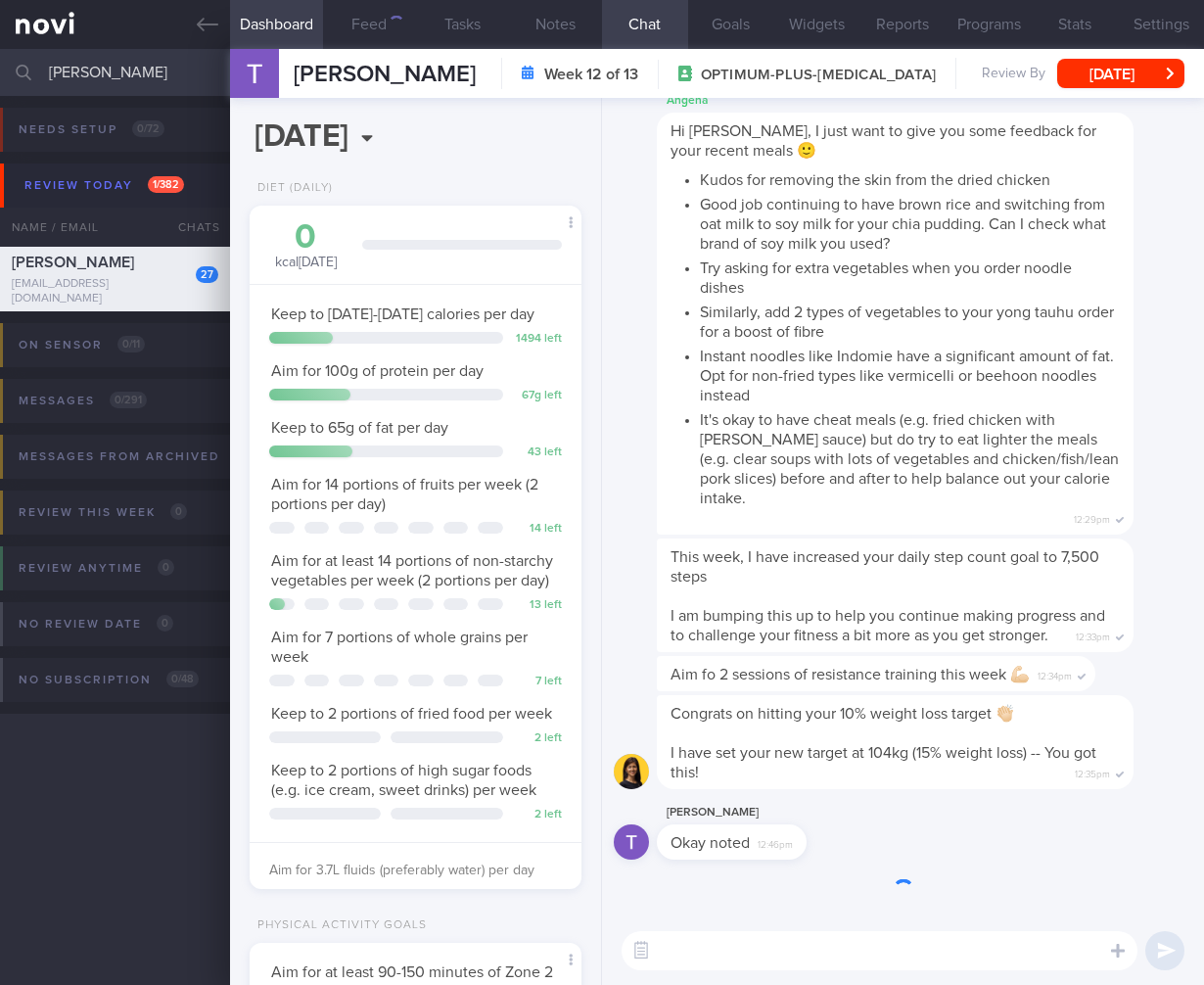 scroll, scrollTop: 978956, scrollLeft: 978580, axis: both 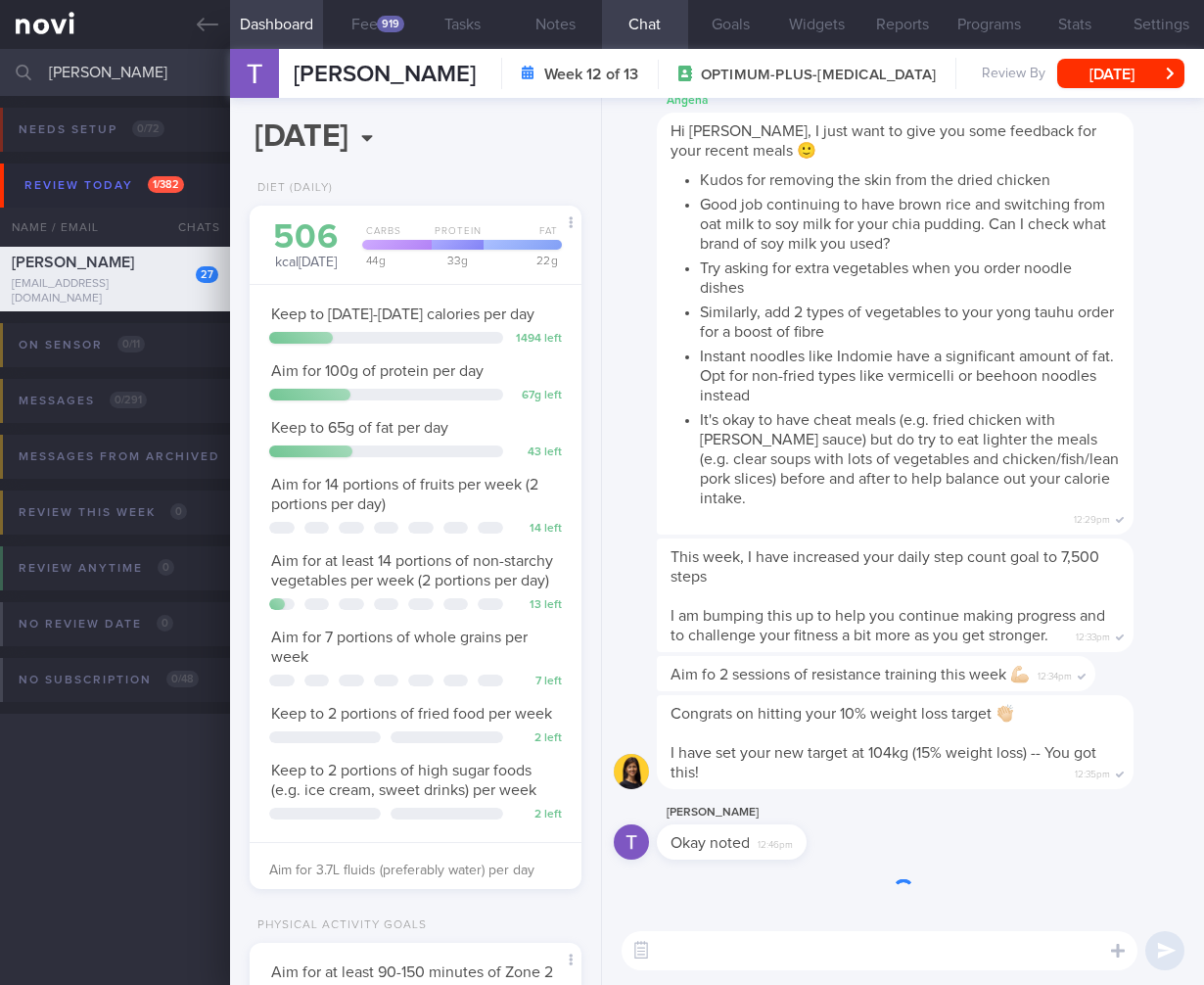click on "Fri, 9 May" at bounding box center (1121, 73) 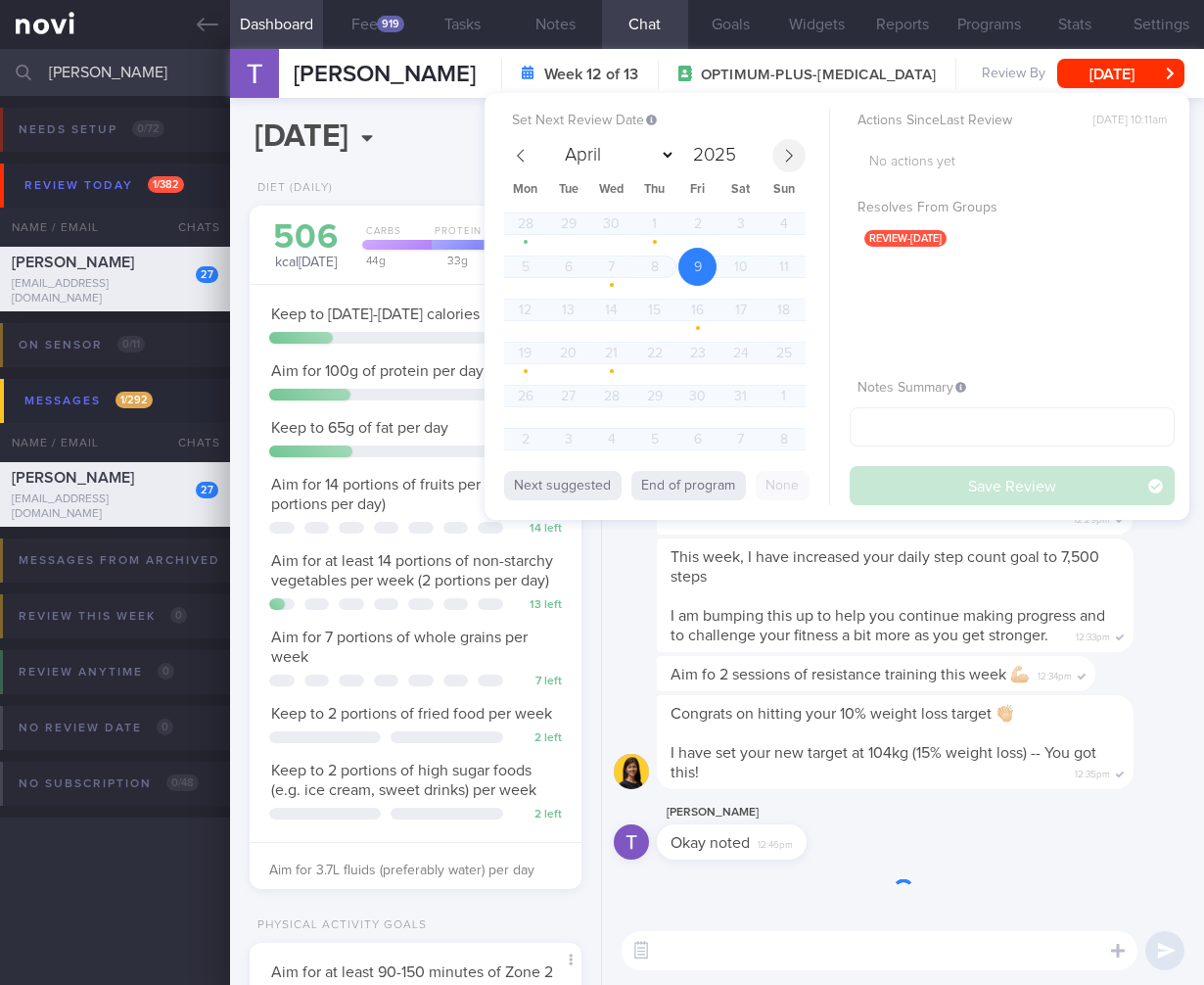 click at bounding box center [789, 156] 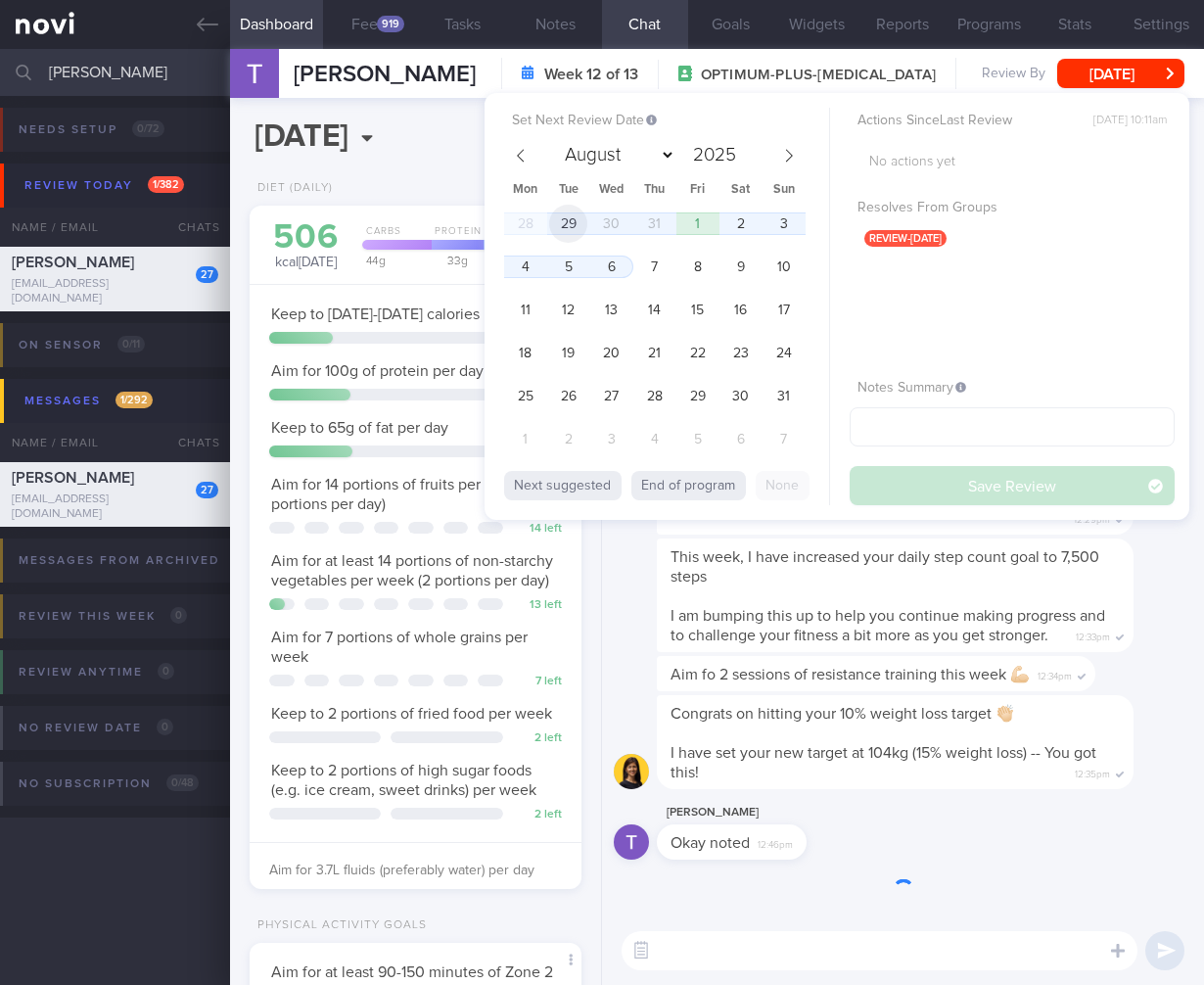 click on "29" at bounding box center (568, 223) 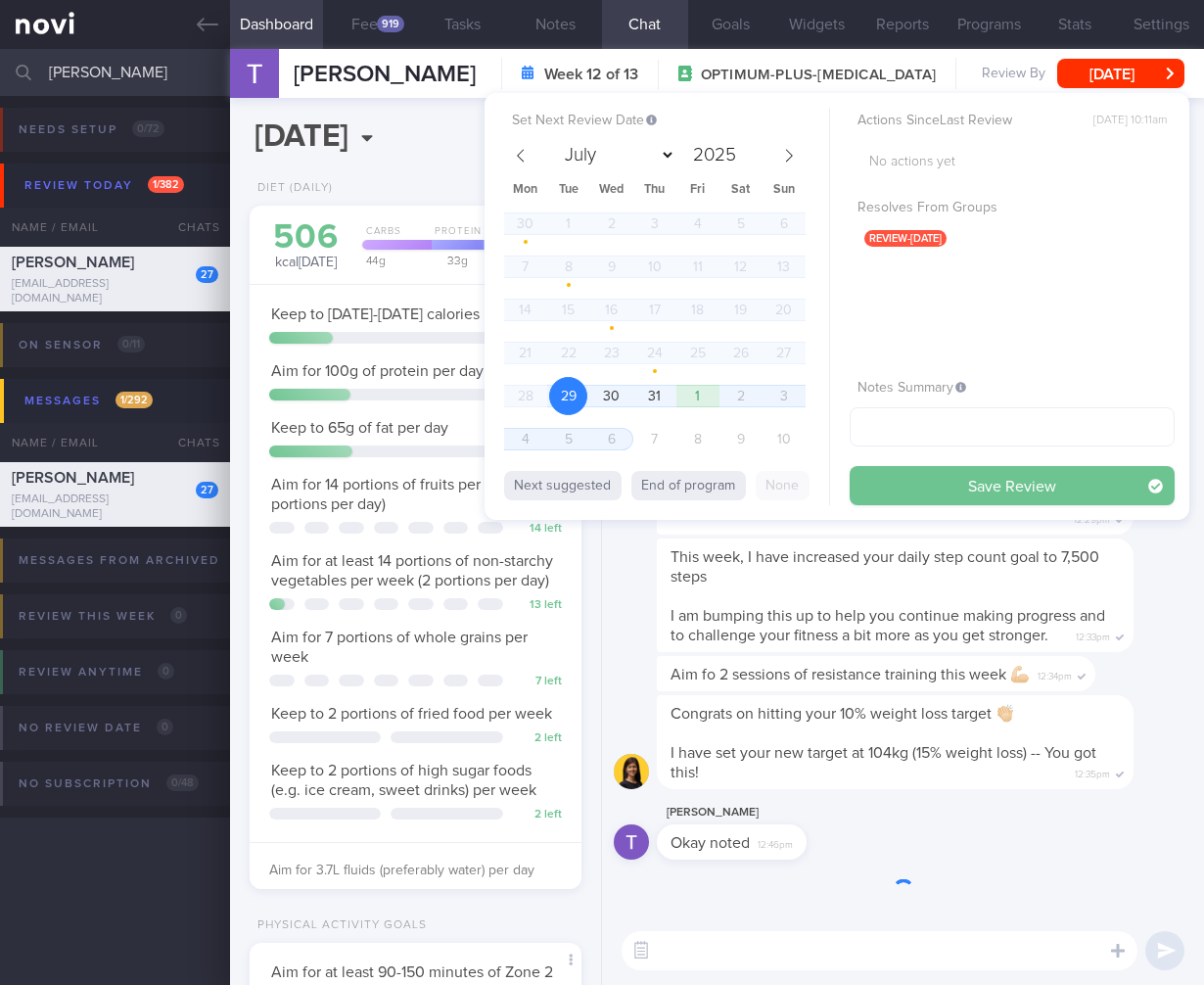 click on "Save Review" at bounding box center [1012, 486] 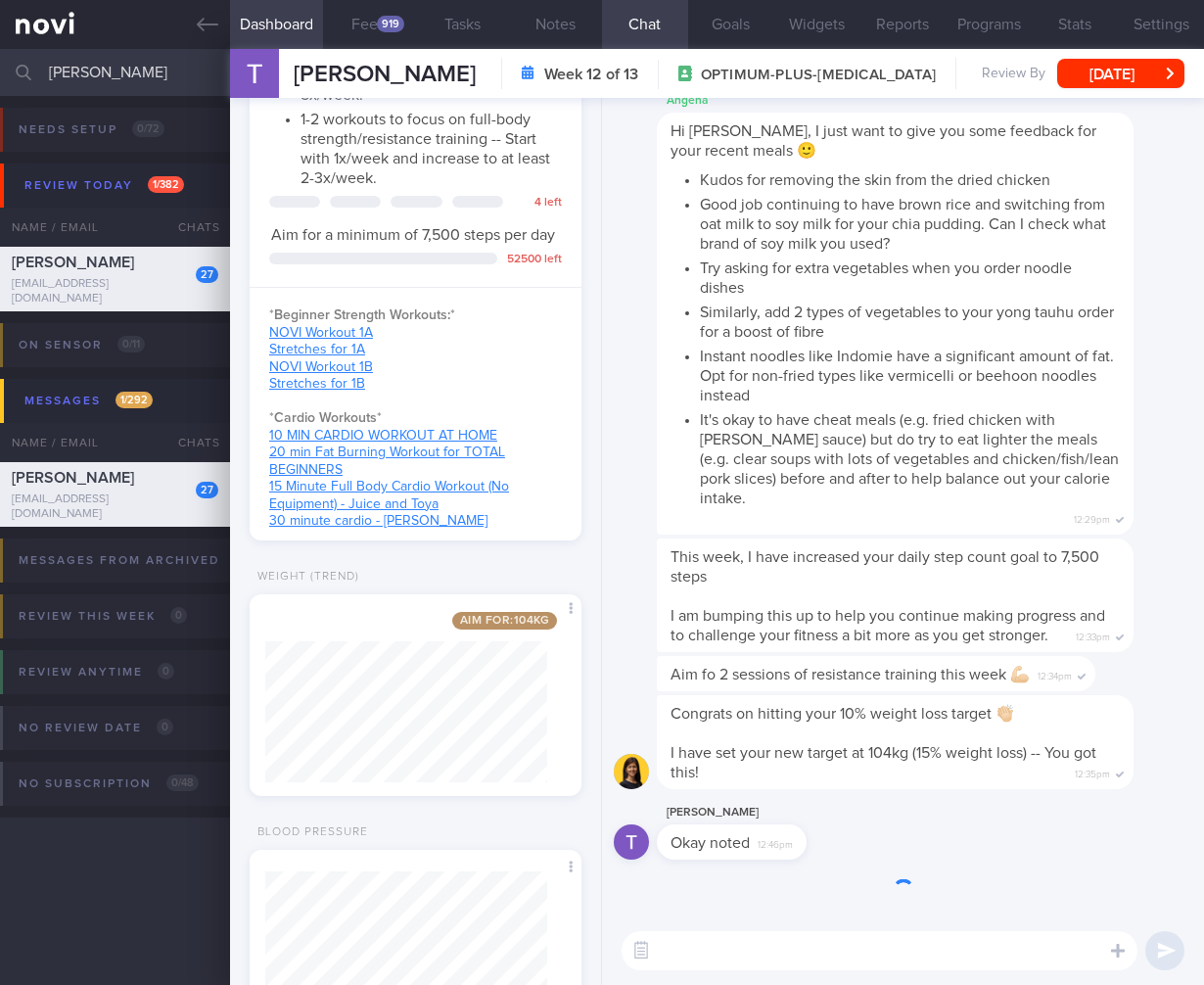 scroll, scrollTop: 1307, scrollLeft: 0, axis: vertical 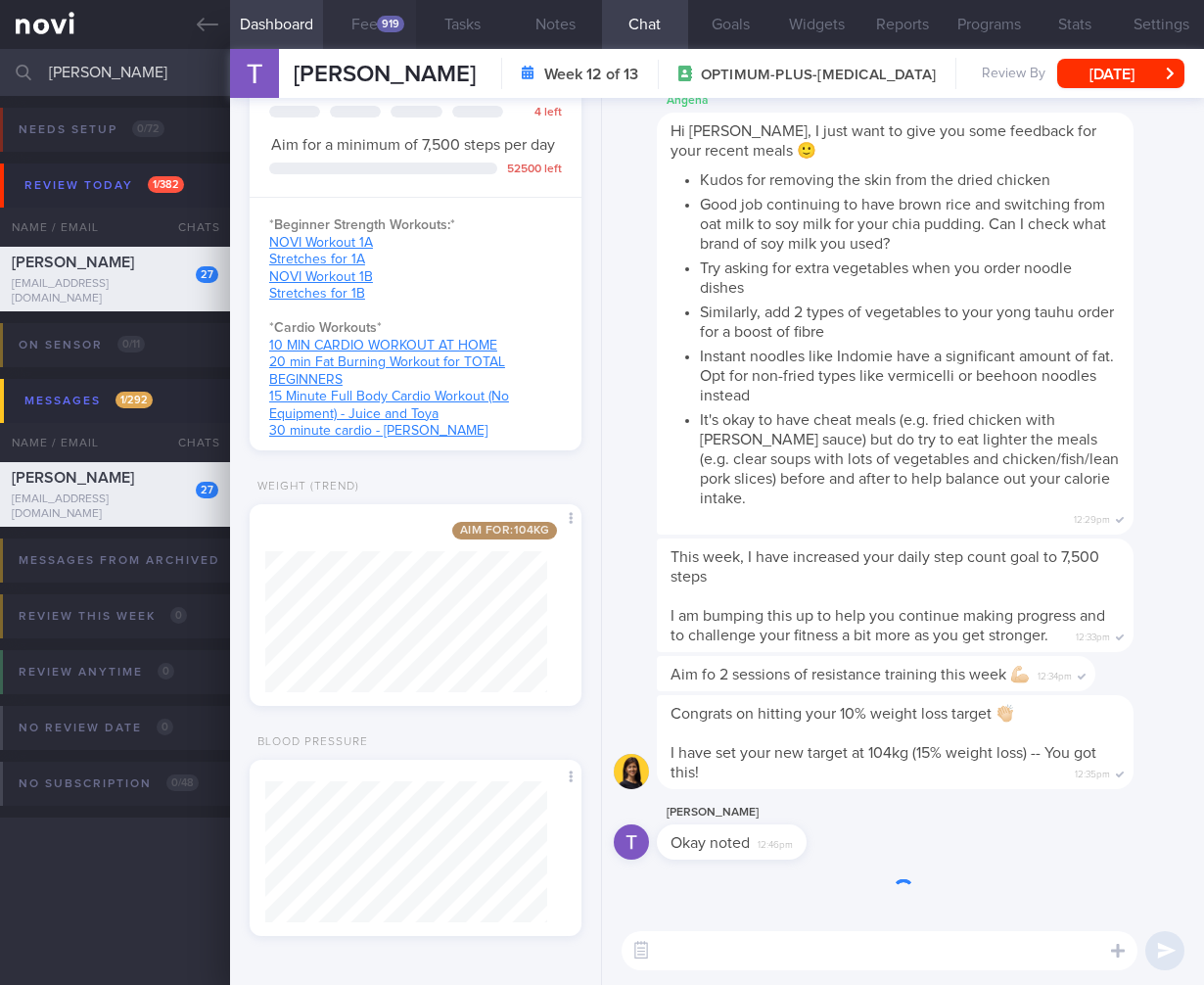click on "Feed
919" at bounding box center [369, 24] 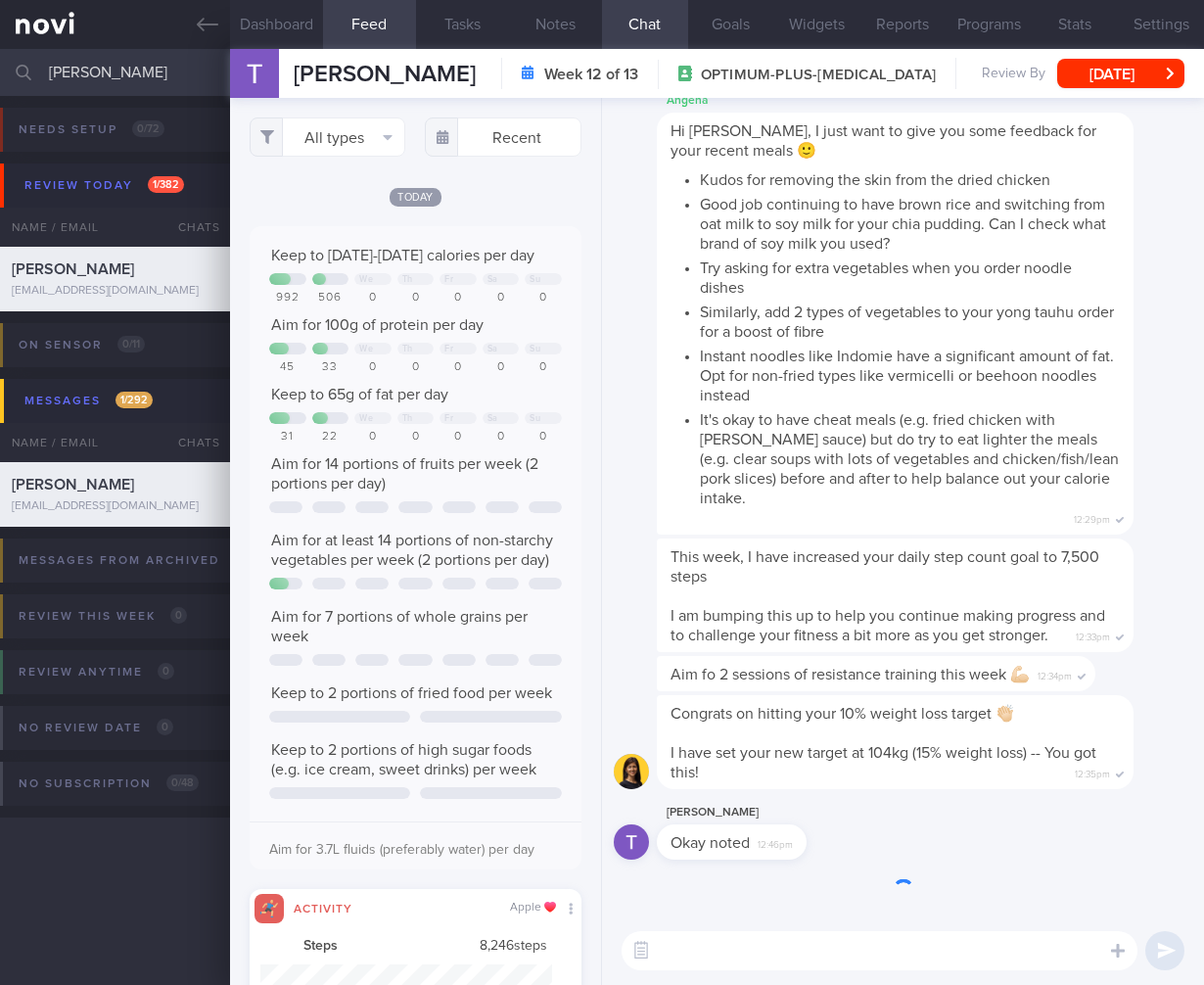 scroll, scrollTop: 979053, scrollLeft: 978570, axis: both 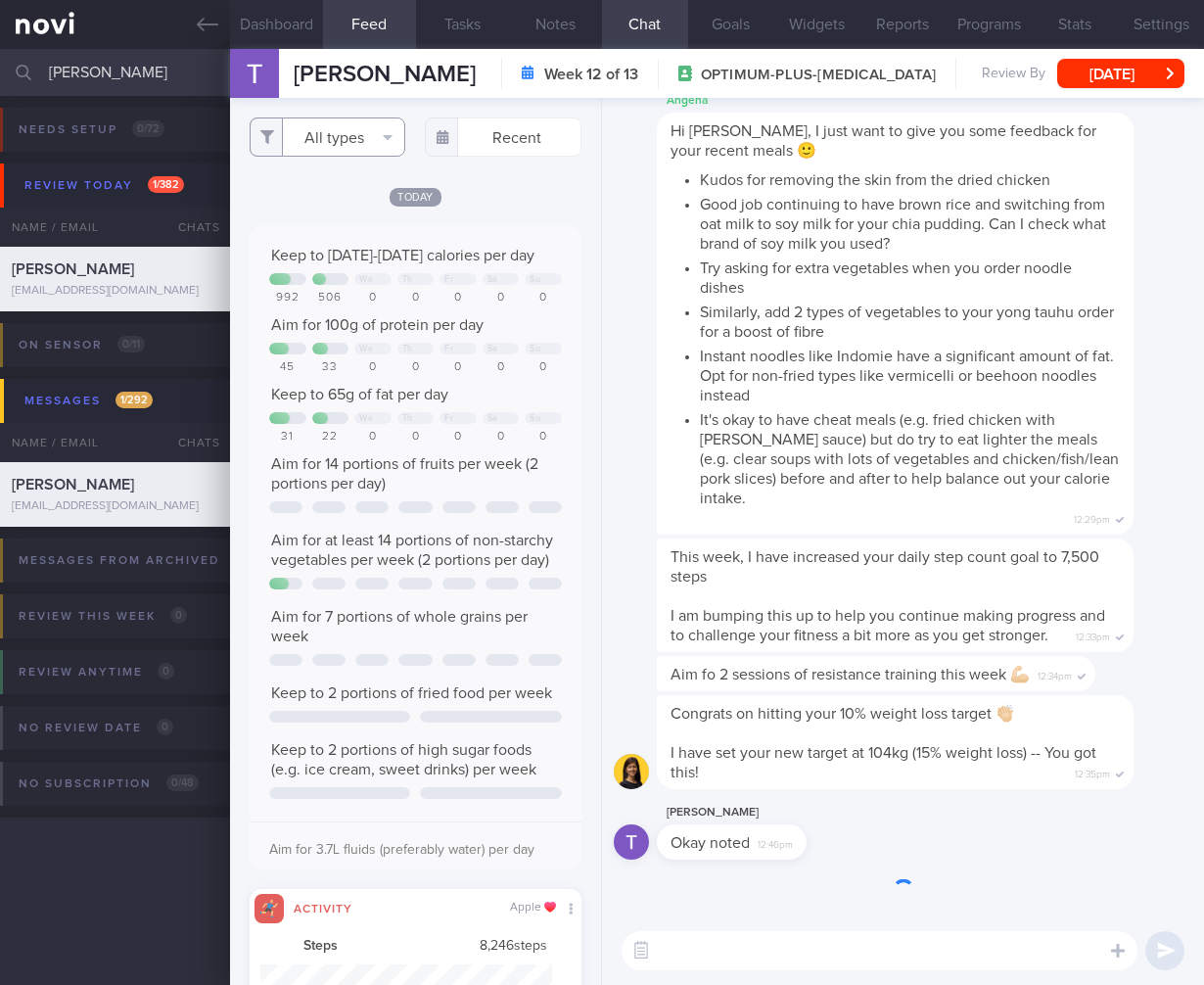 click on "All types" at bounding box center (328, 137) 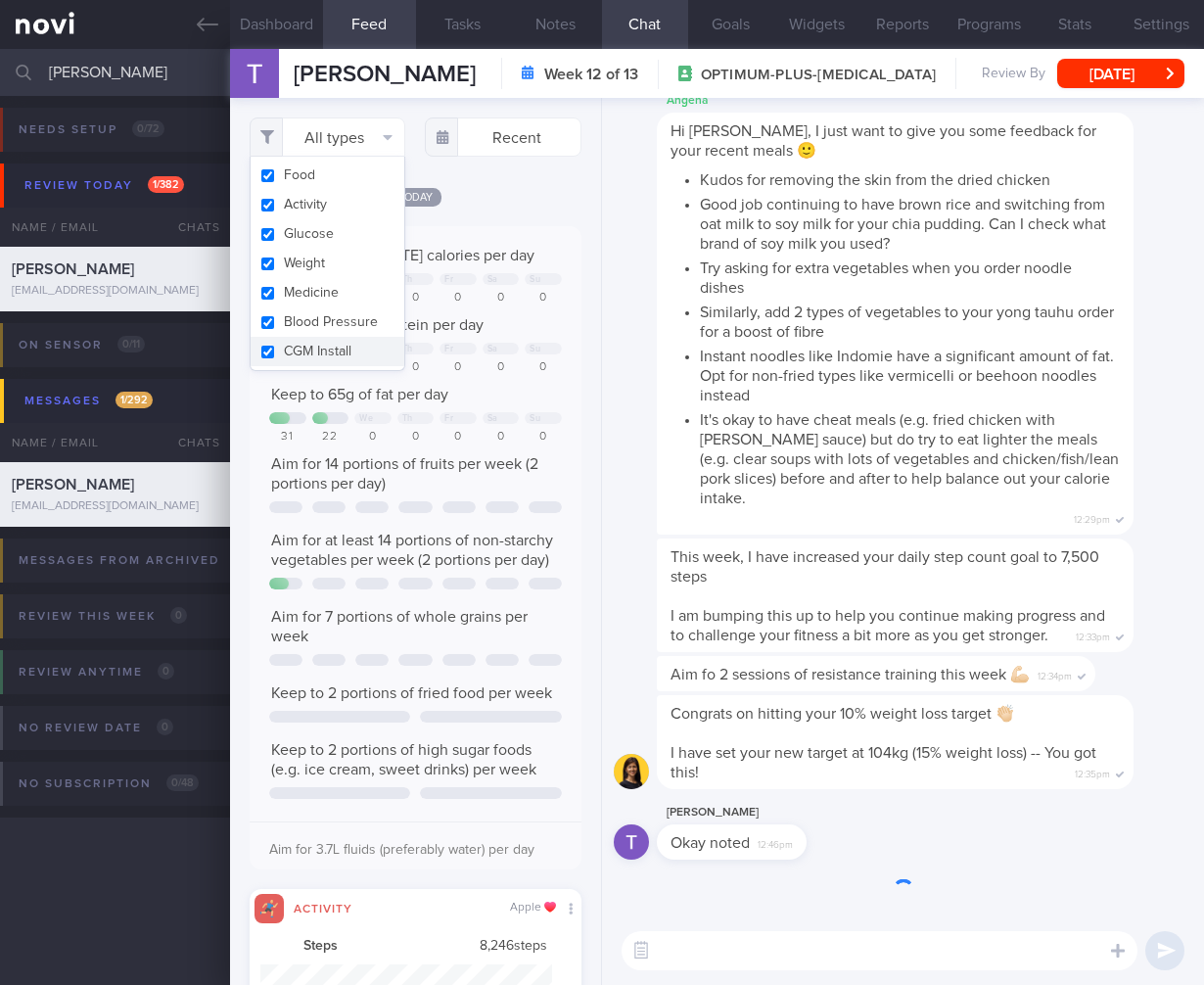 click on "Activity" at bounding box center [328, 205] 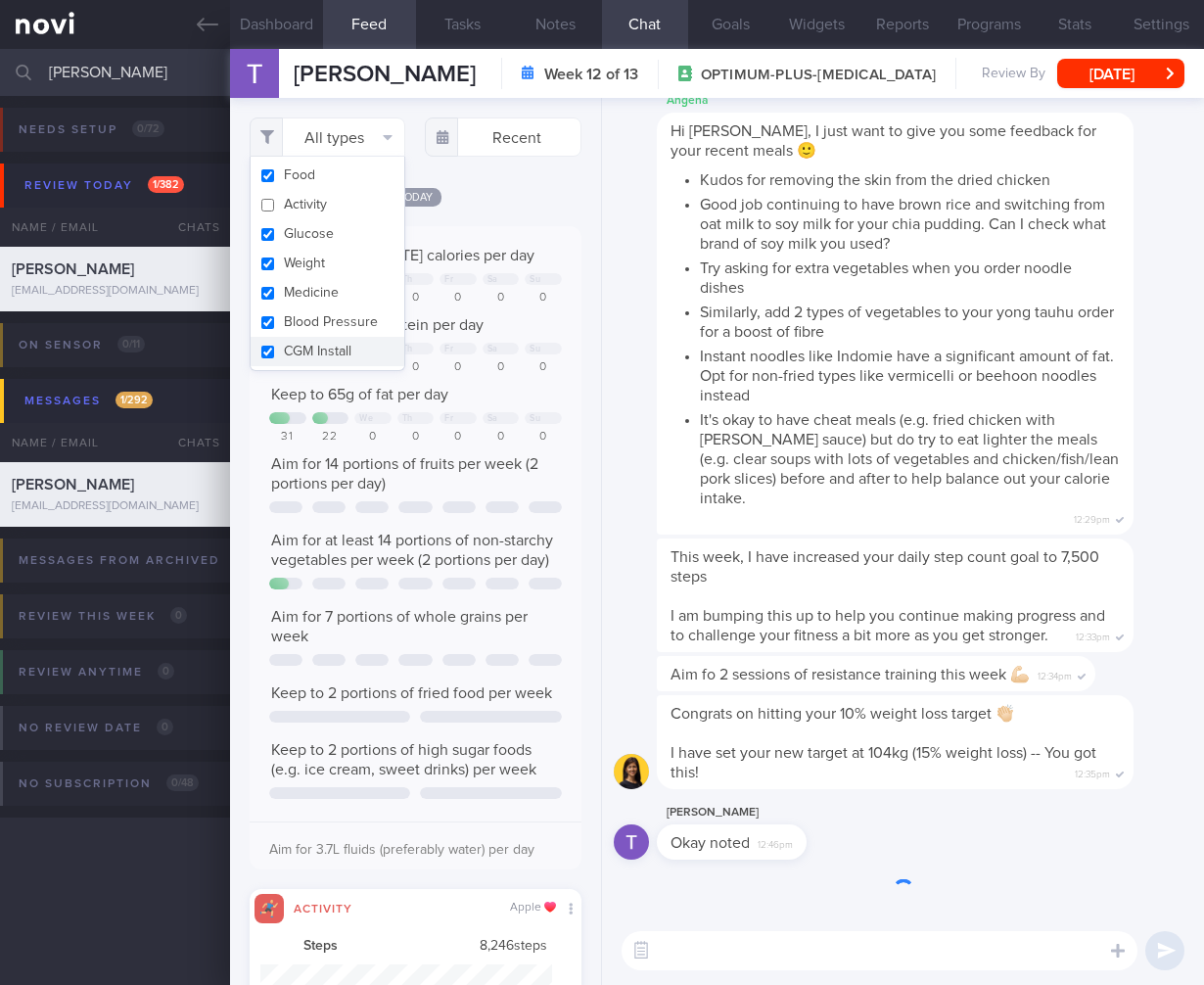checkbox on "false" 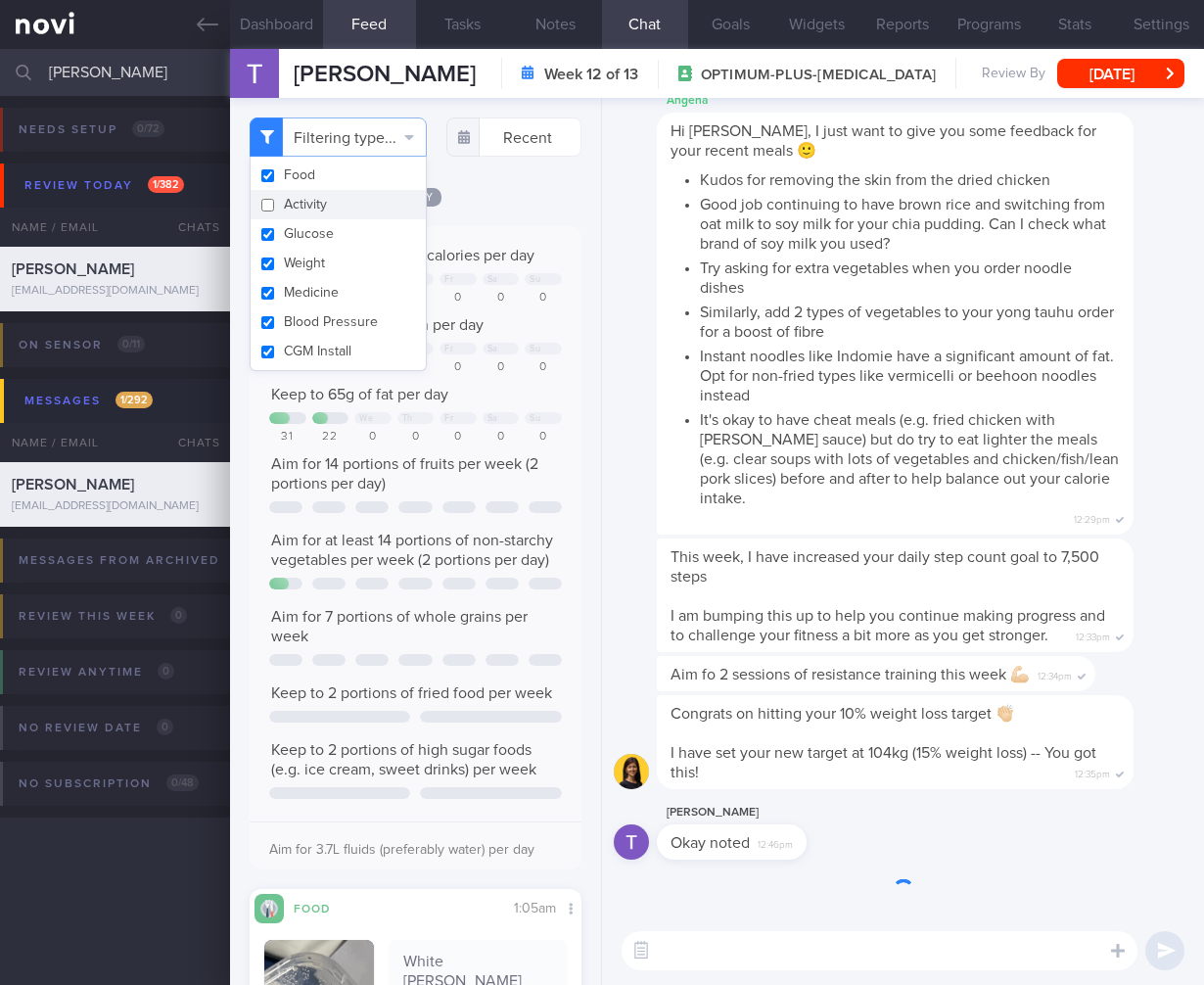 click on "Keep to 1900-2000 calories per day
We
Th
Fr
Sa
Su
992
506
0
0
0
0
0
Aim for 100g of protein per day
We
Th
Fr" at bounding box center [415, 555] 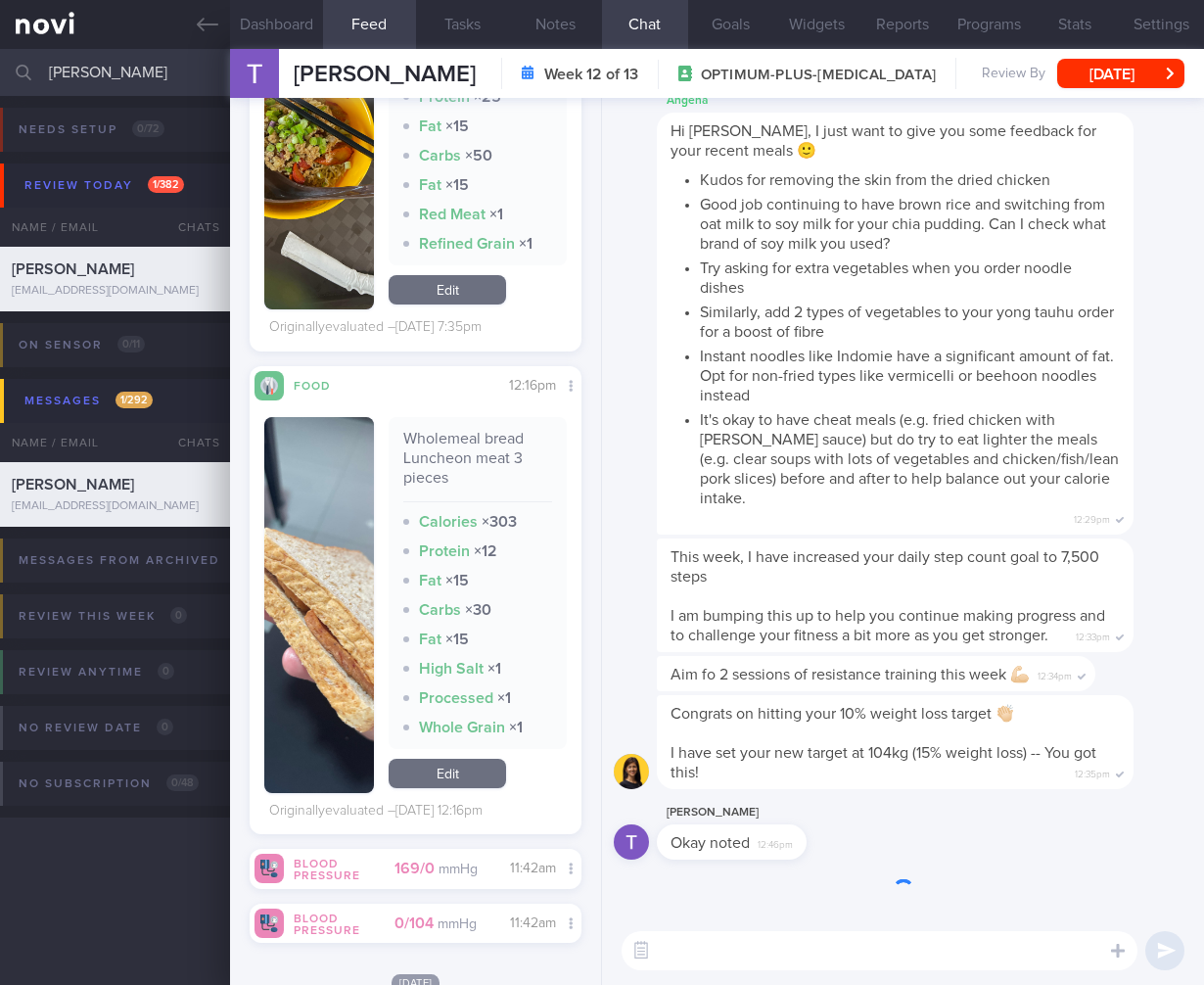 click on "Dashboard" at bounding box center [276, 24] 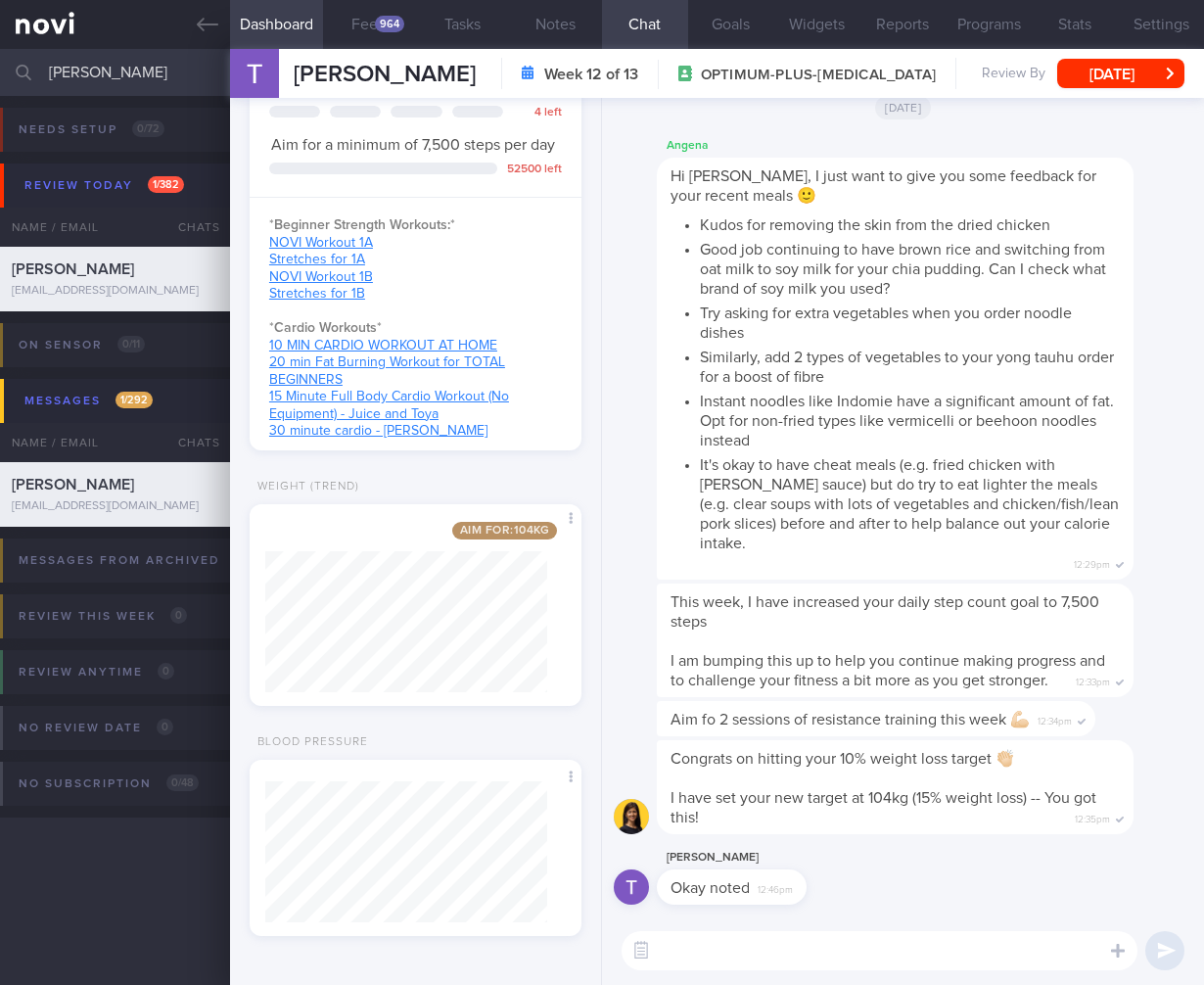 type 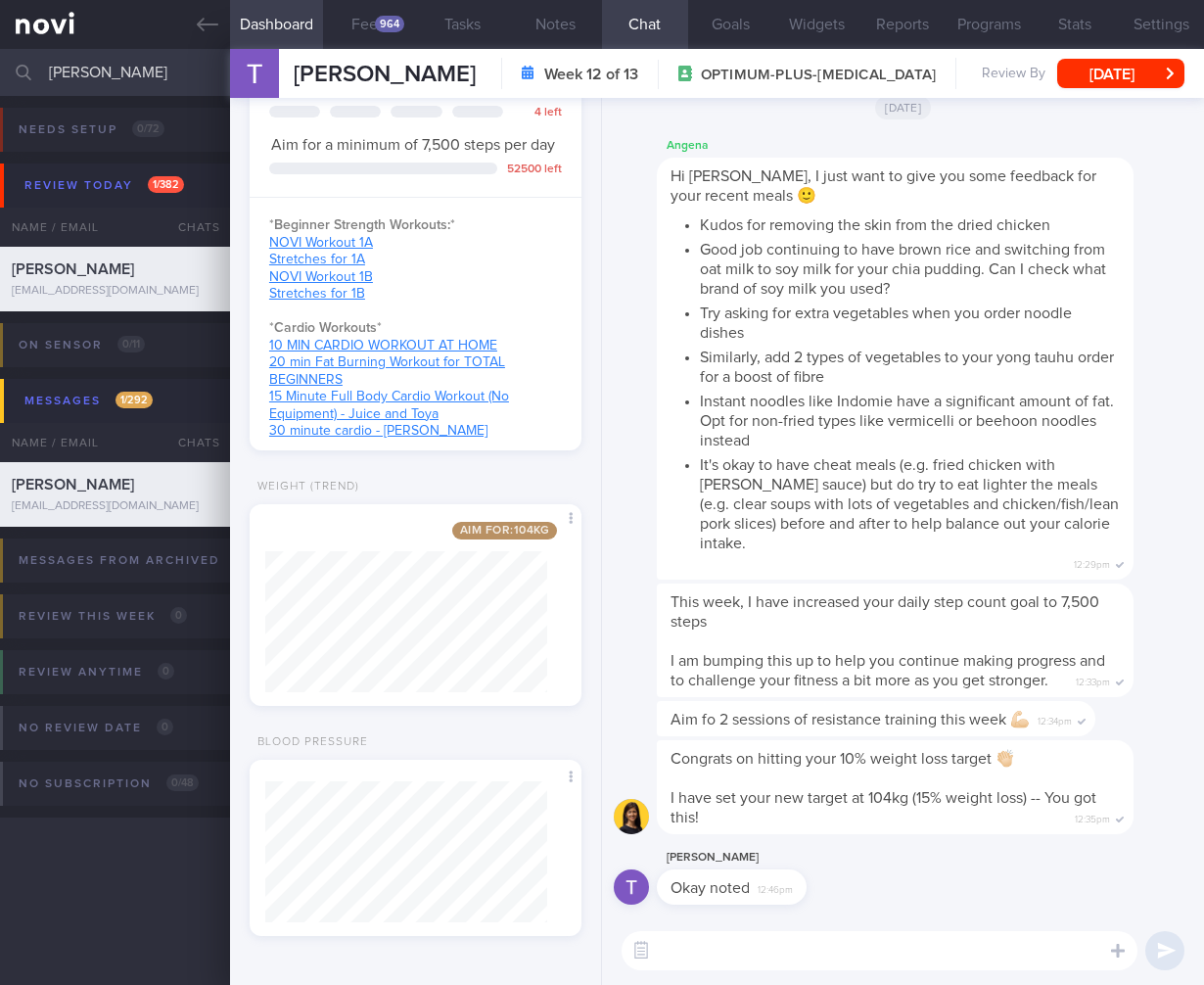 drag, startPoint x: 169, startPoint y: 64, endPoint x: -147, endPoint y: 61, distance: 316.01424 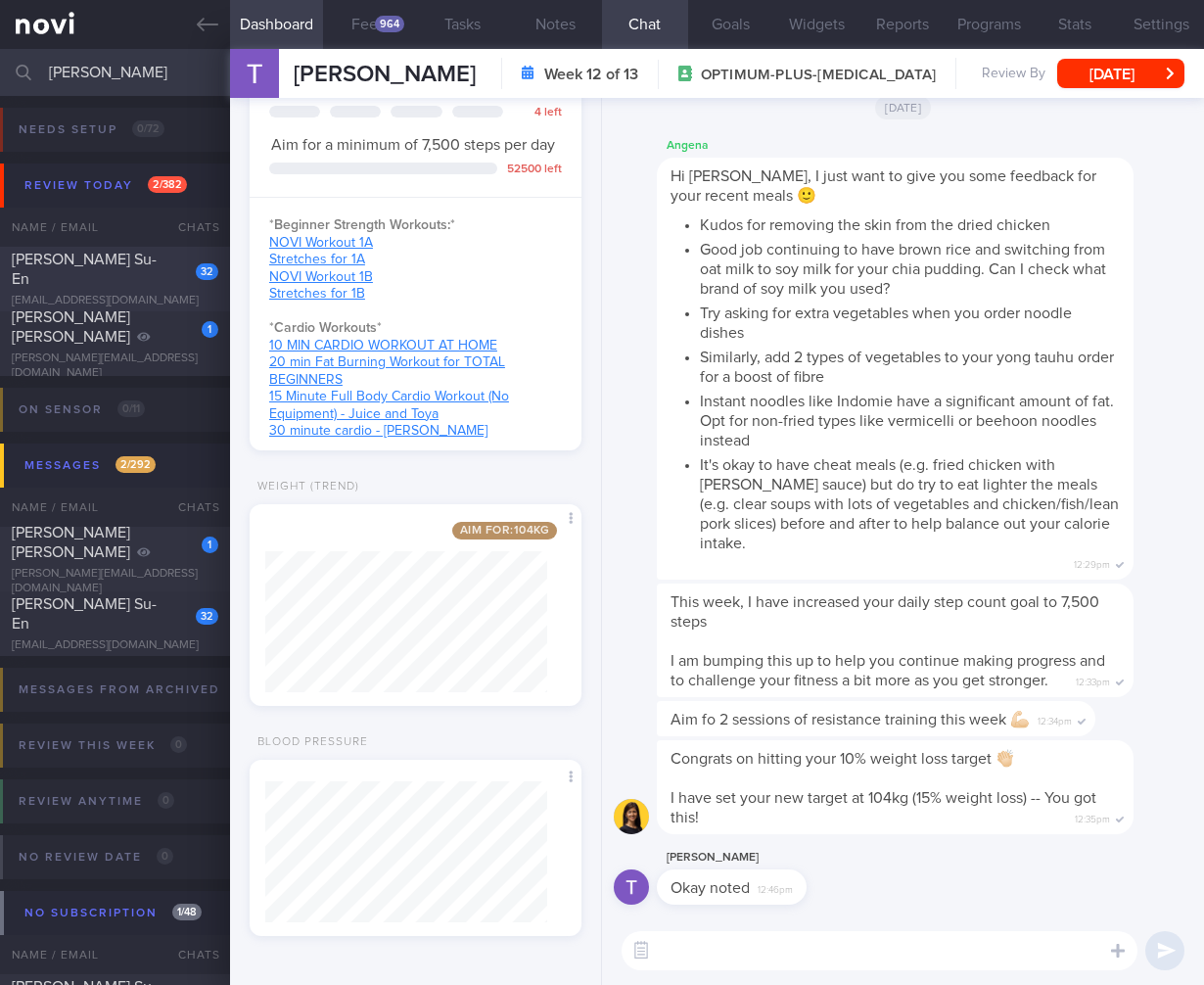 type on "kristi" 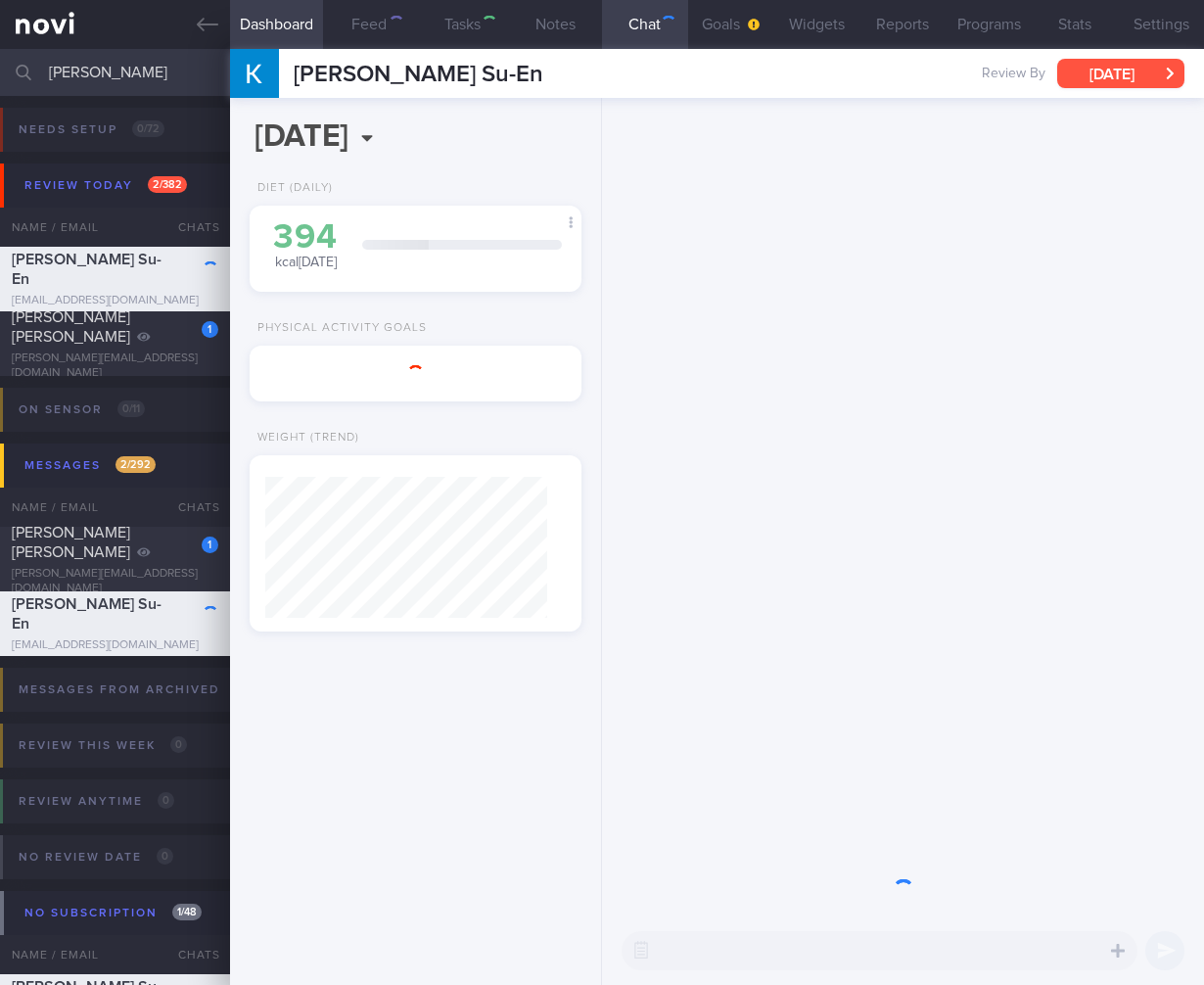 scroll, scrollTop: 0, scrollLeft: 0, axis: both 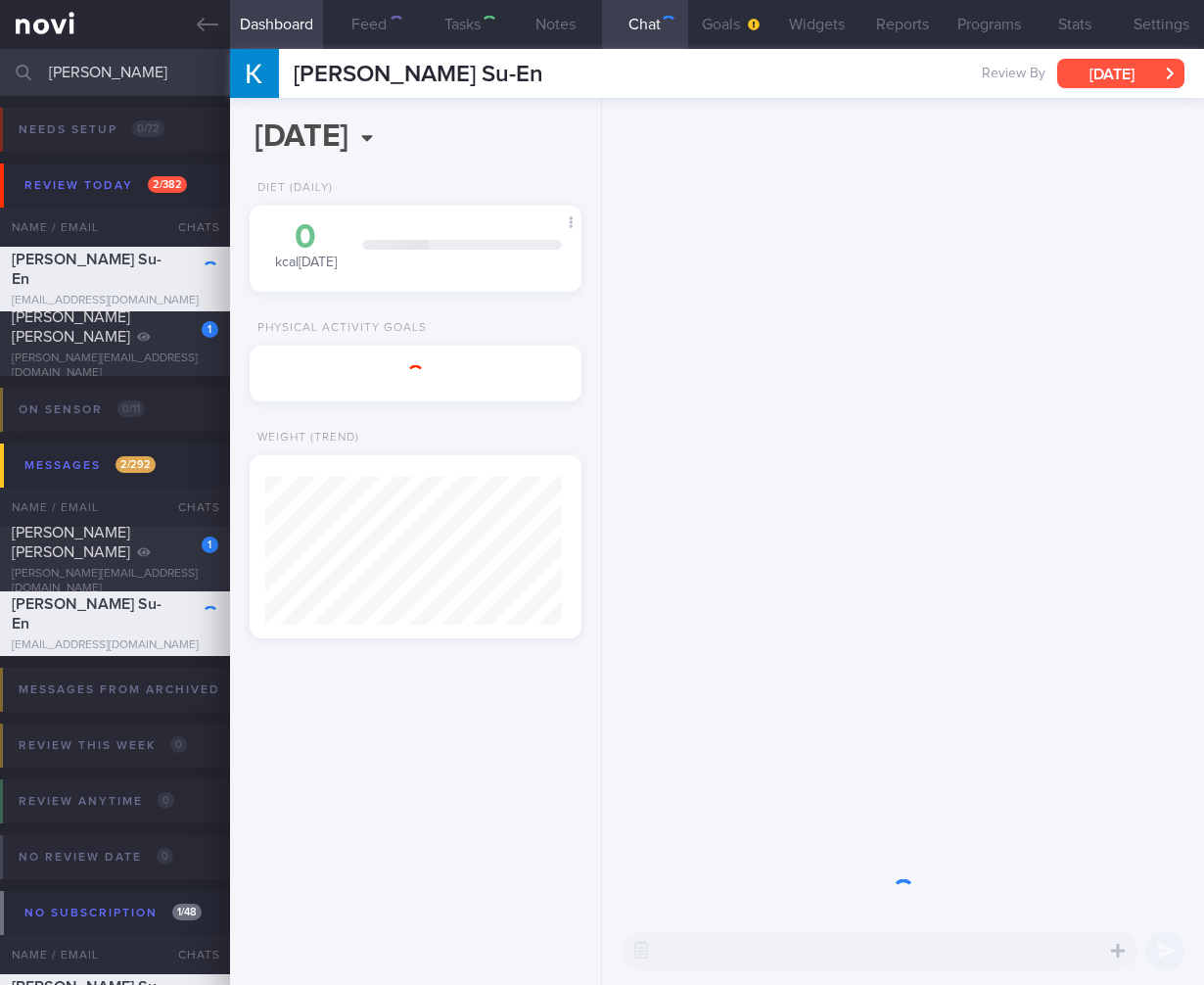 click on "Thu, 26 Jun" at bounding box center (1121, 73) 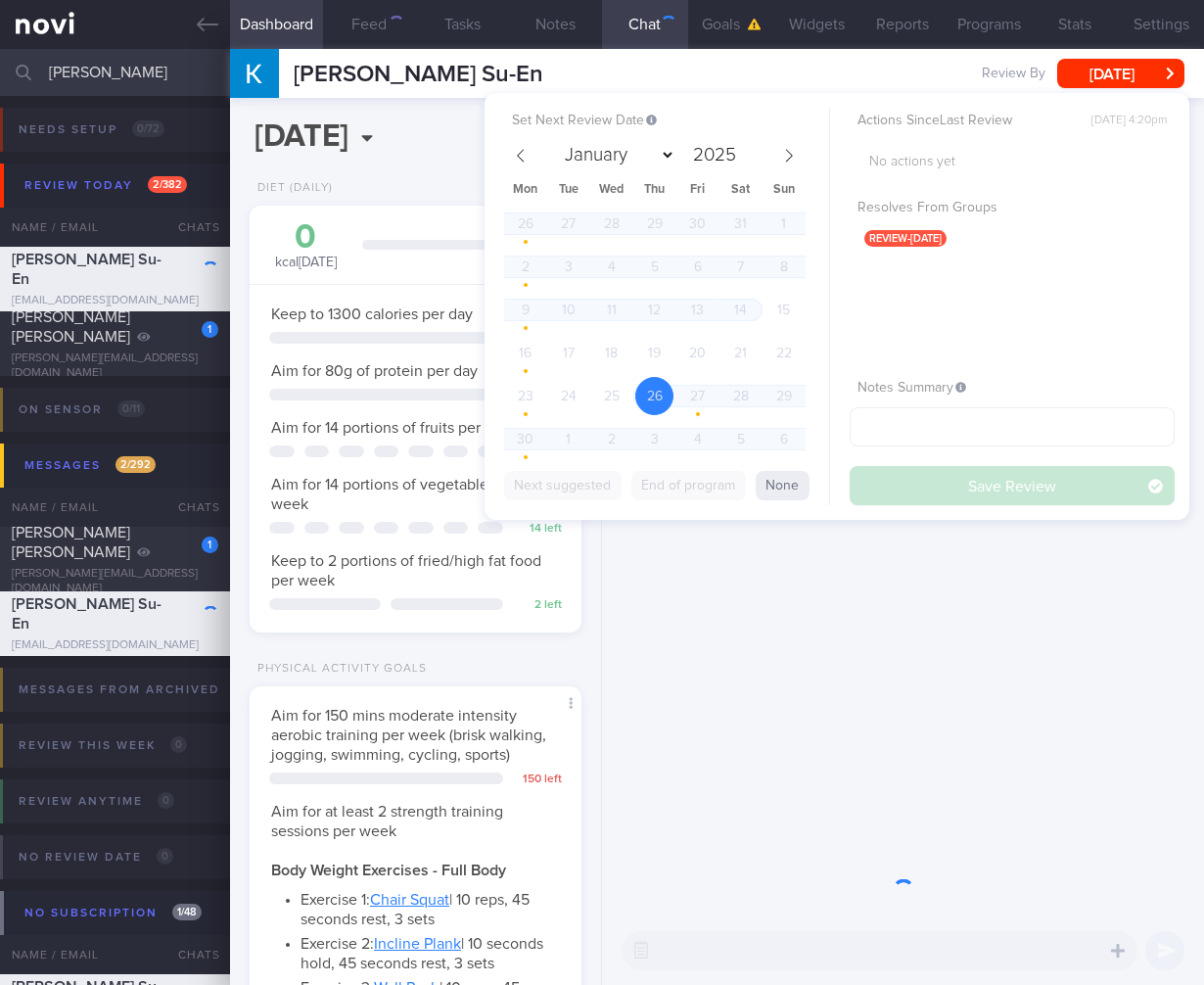 scroll, scrollTop: 978956, scrollLeft: 978580, axis: both 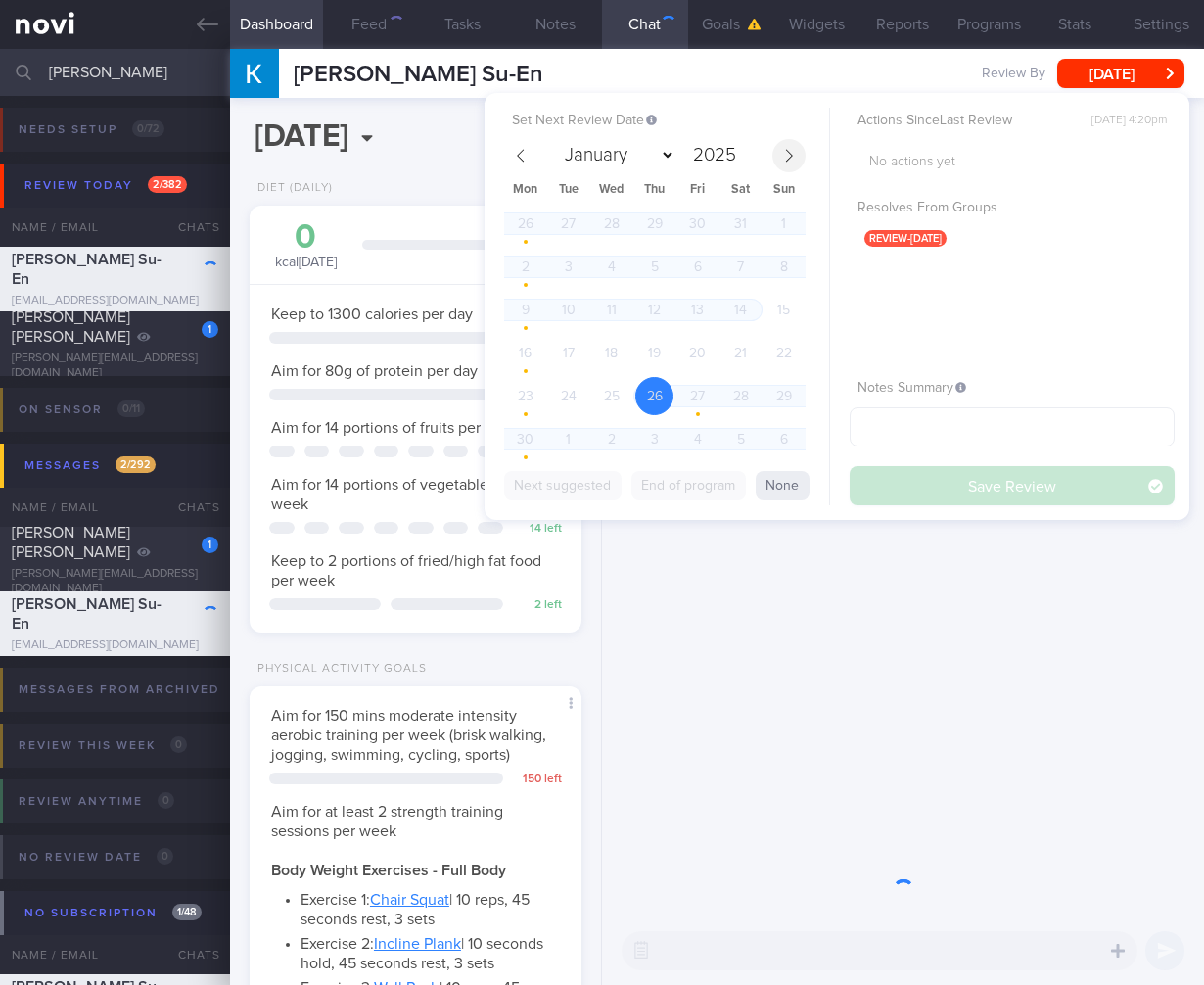 click 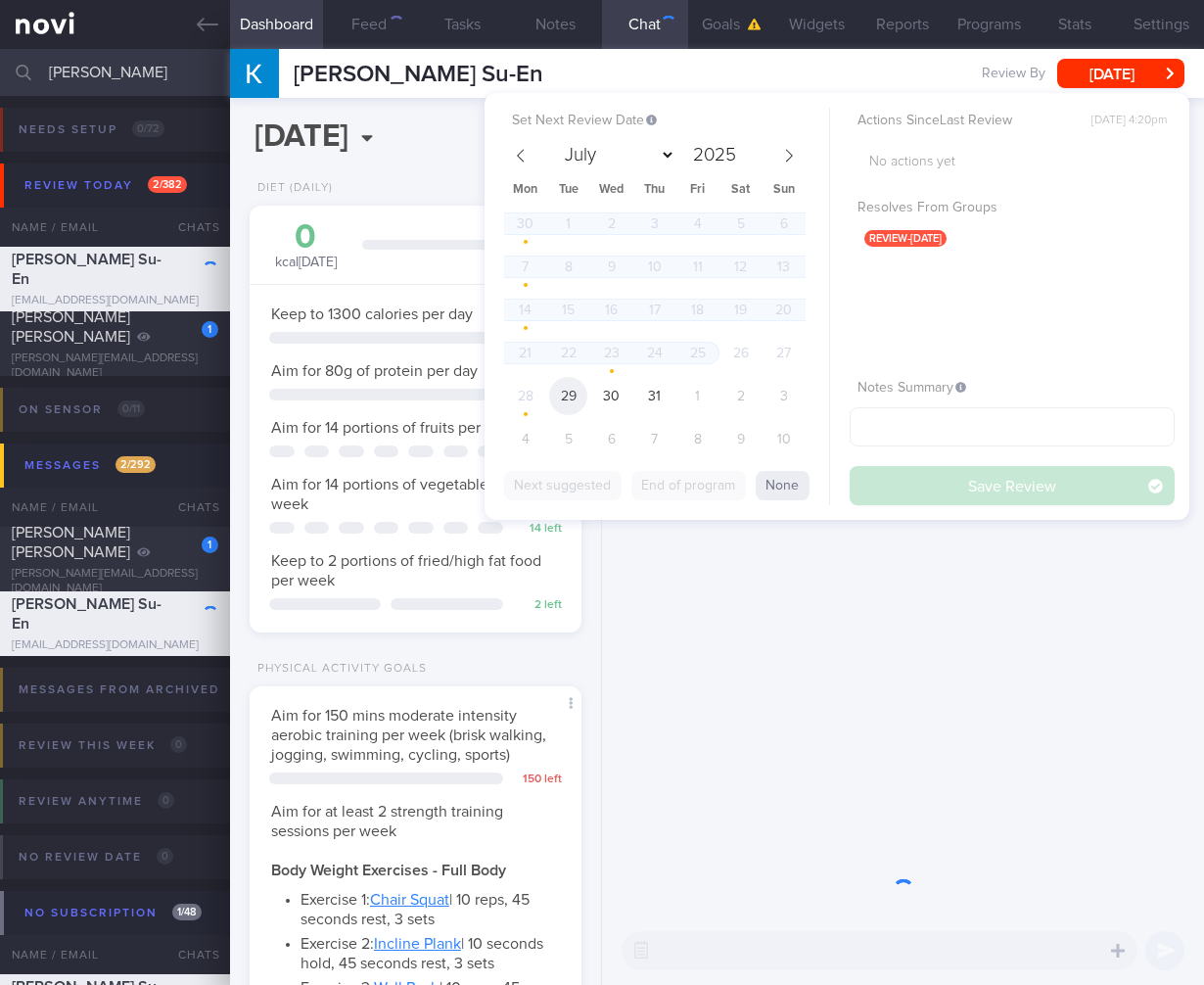 click on "29" at bounding box center (568, 396) 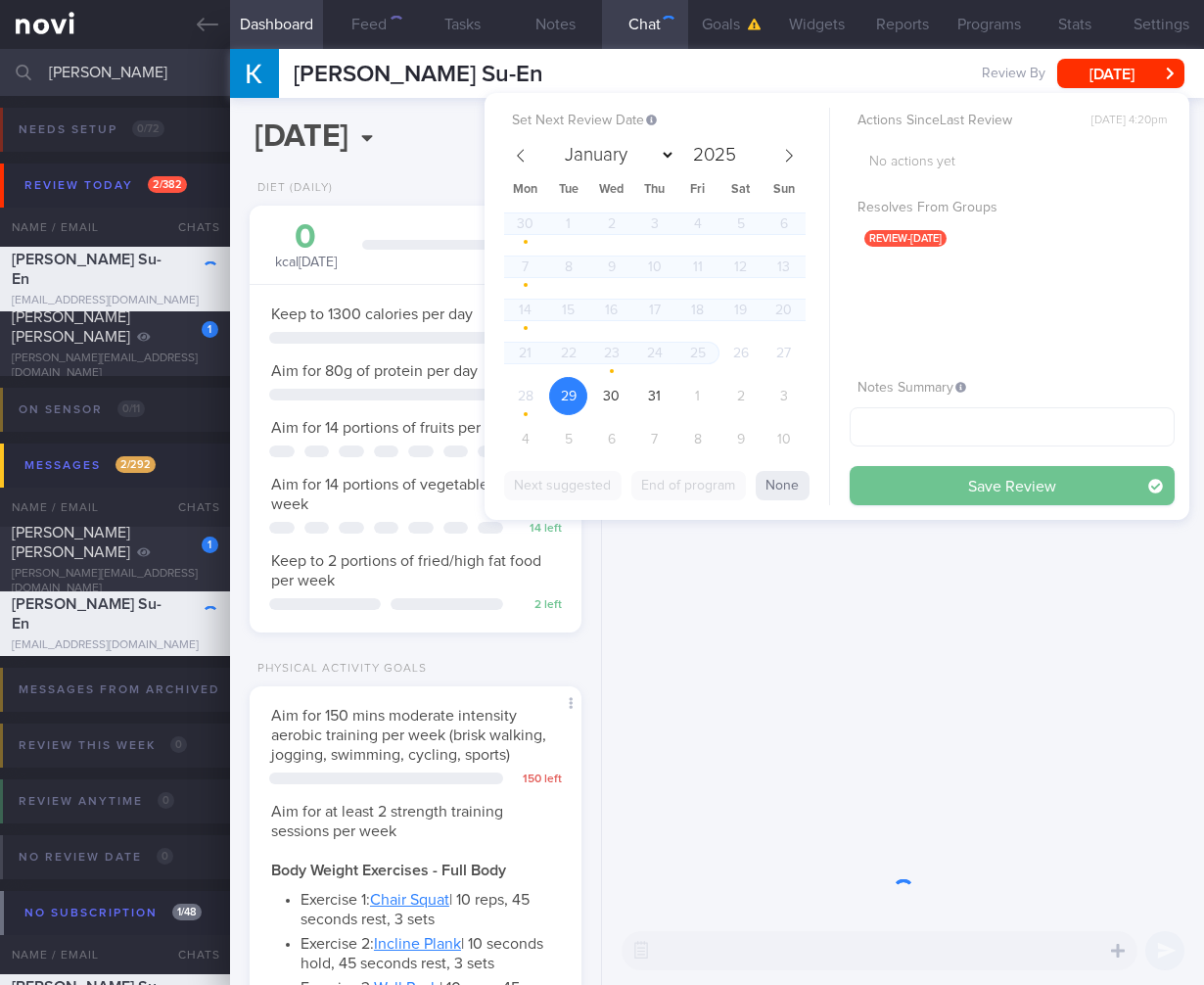 click on "Save Review" at bounding box center (1012, 486) 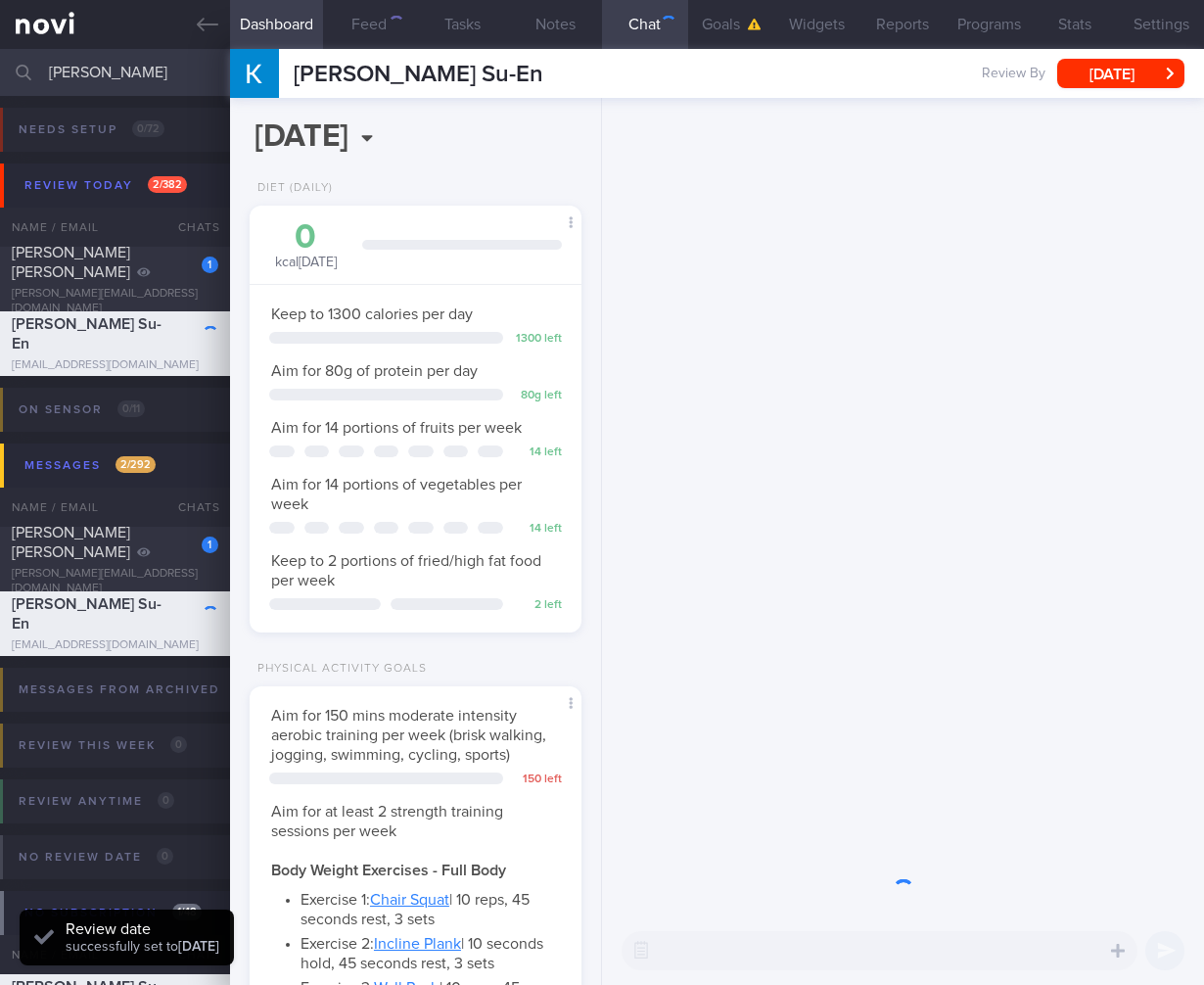 click on "Aim for 150 mins moderate intensity aerobic training per week (brisk walking, jogging, swimming, cycling, sports)" at bounding box center [415, 735] 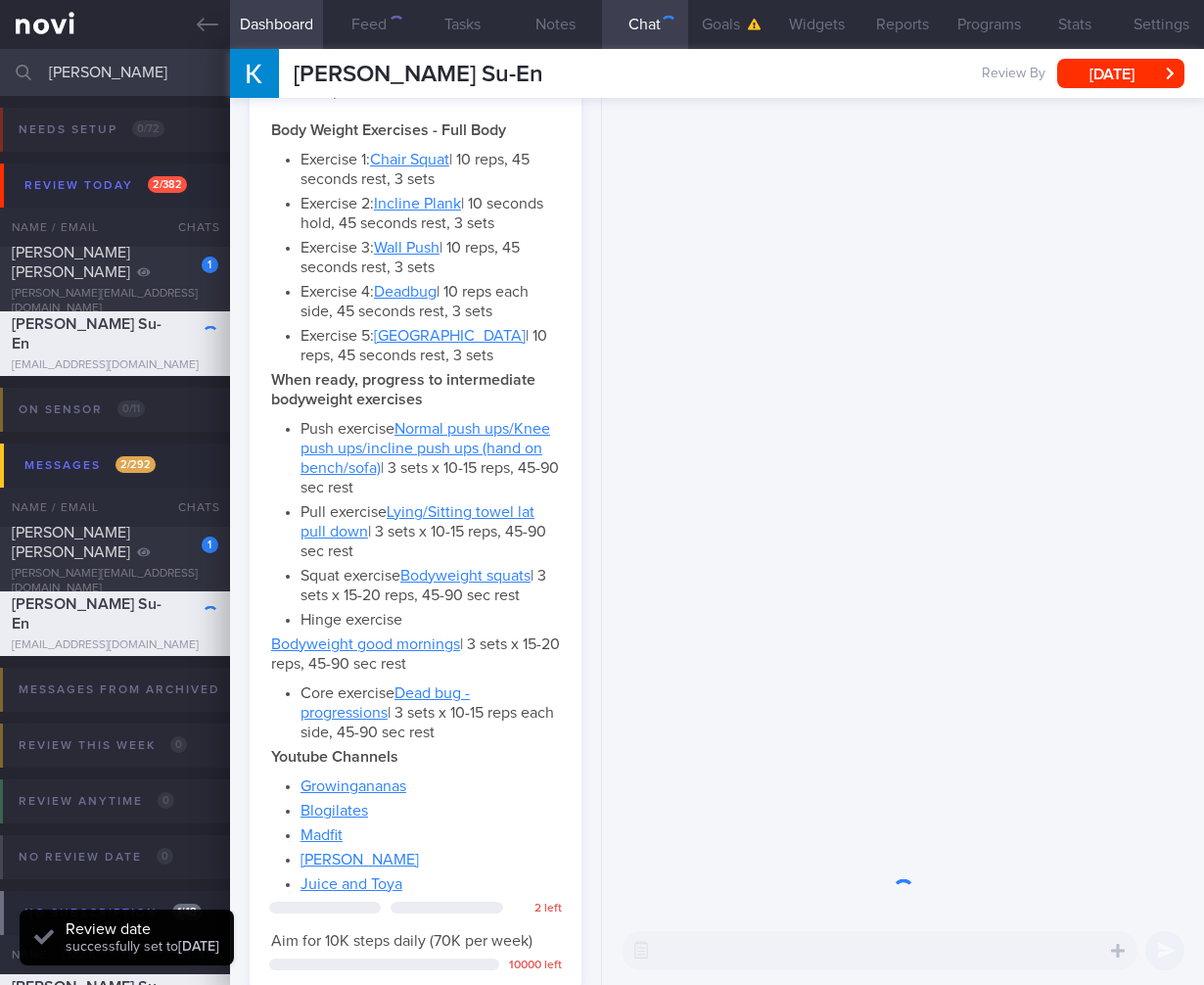 scroll, scrollTop: 1091, scrollLeft: 0, axis: vertical 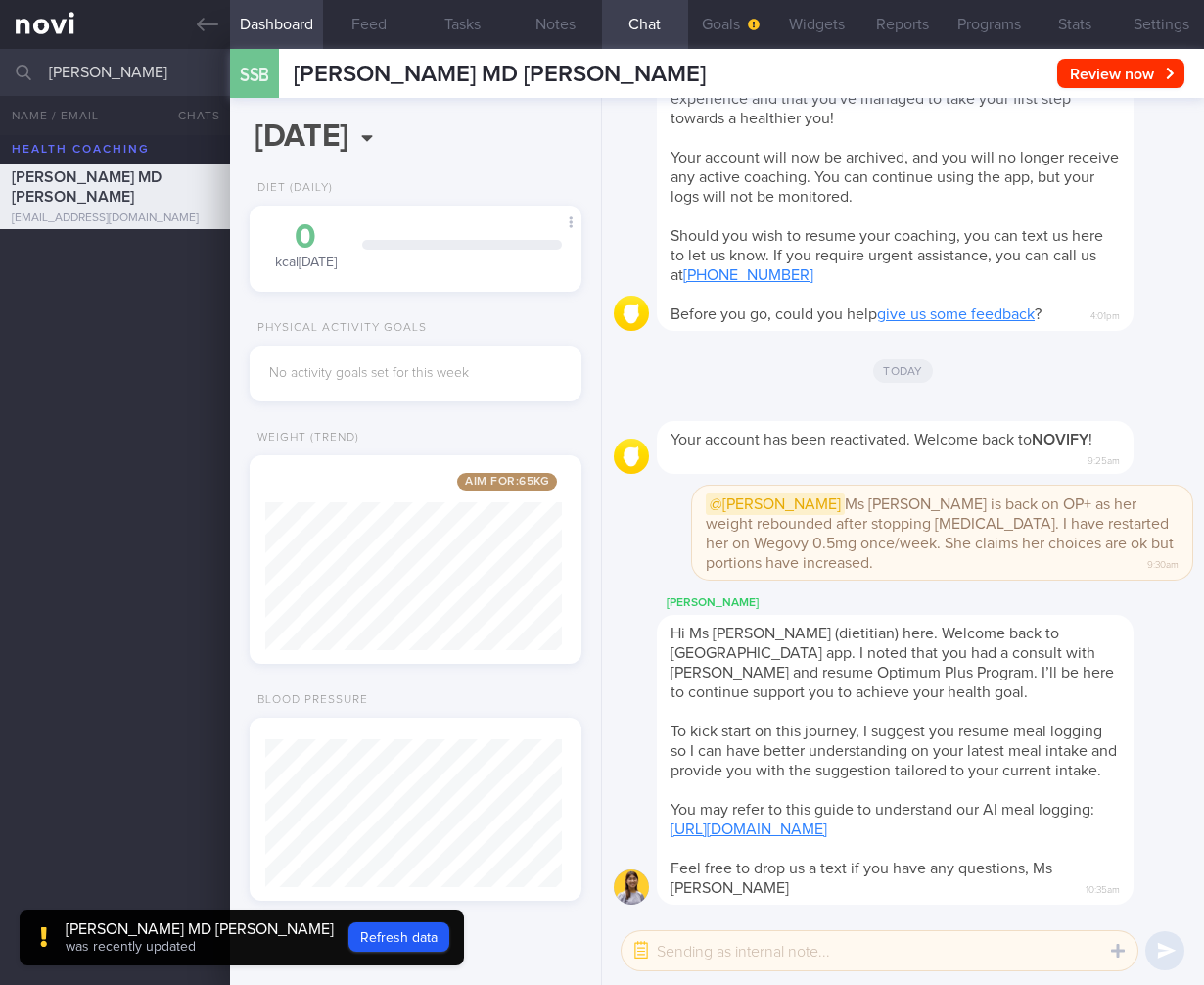 select on "6" 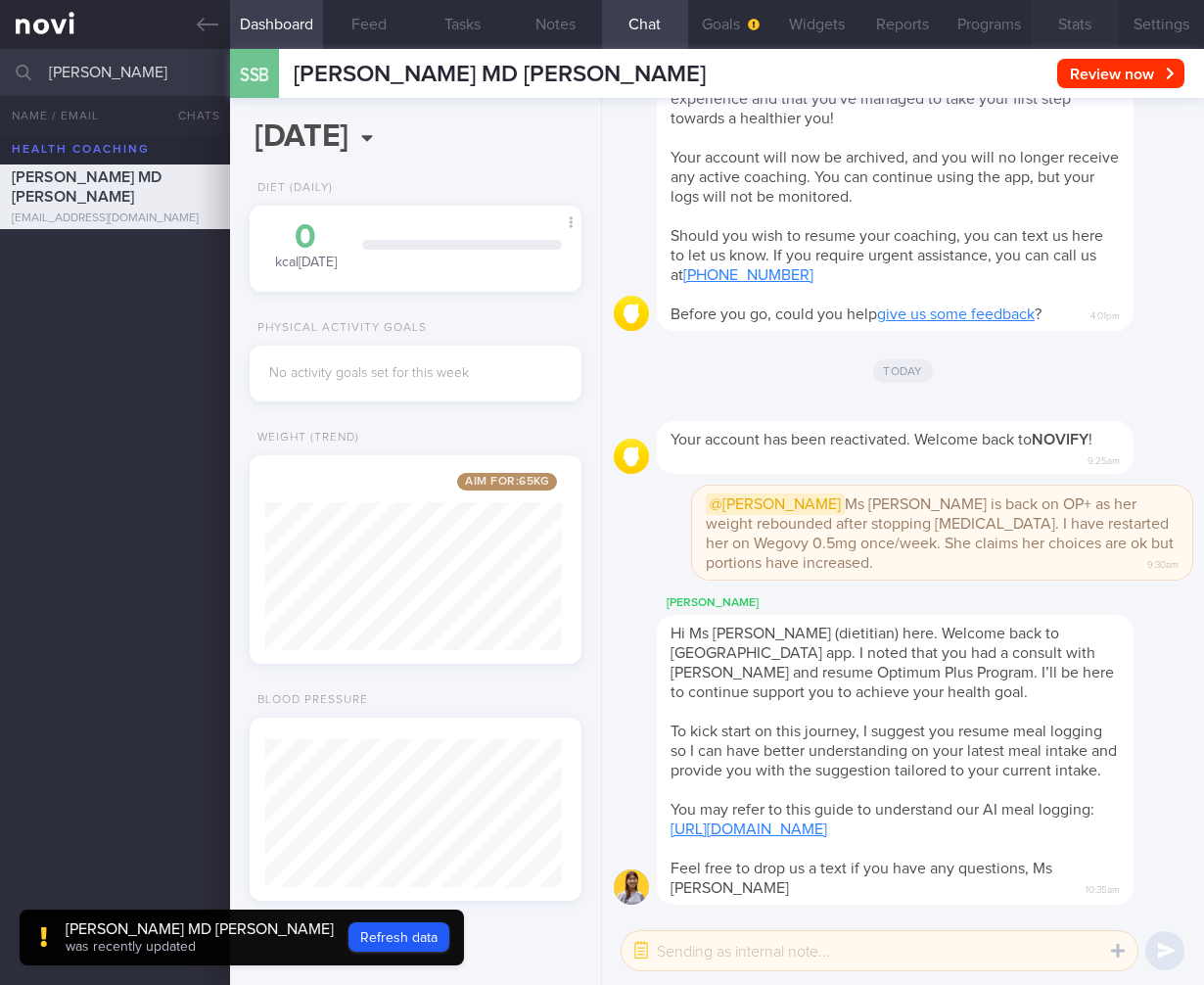 scroll, scrollTop: 0, scrollLeft: 0, axis: both 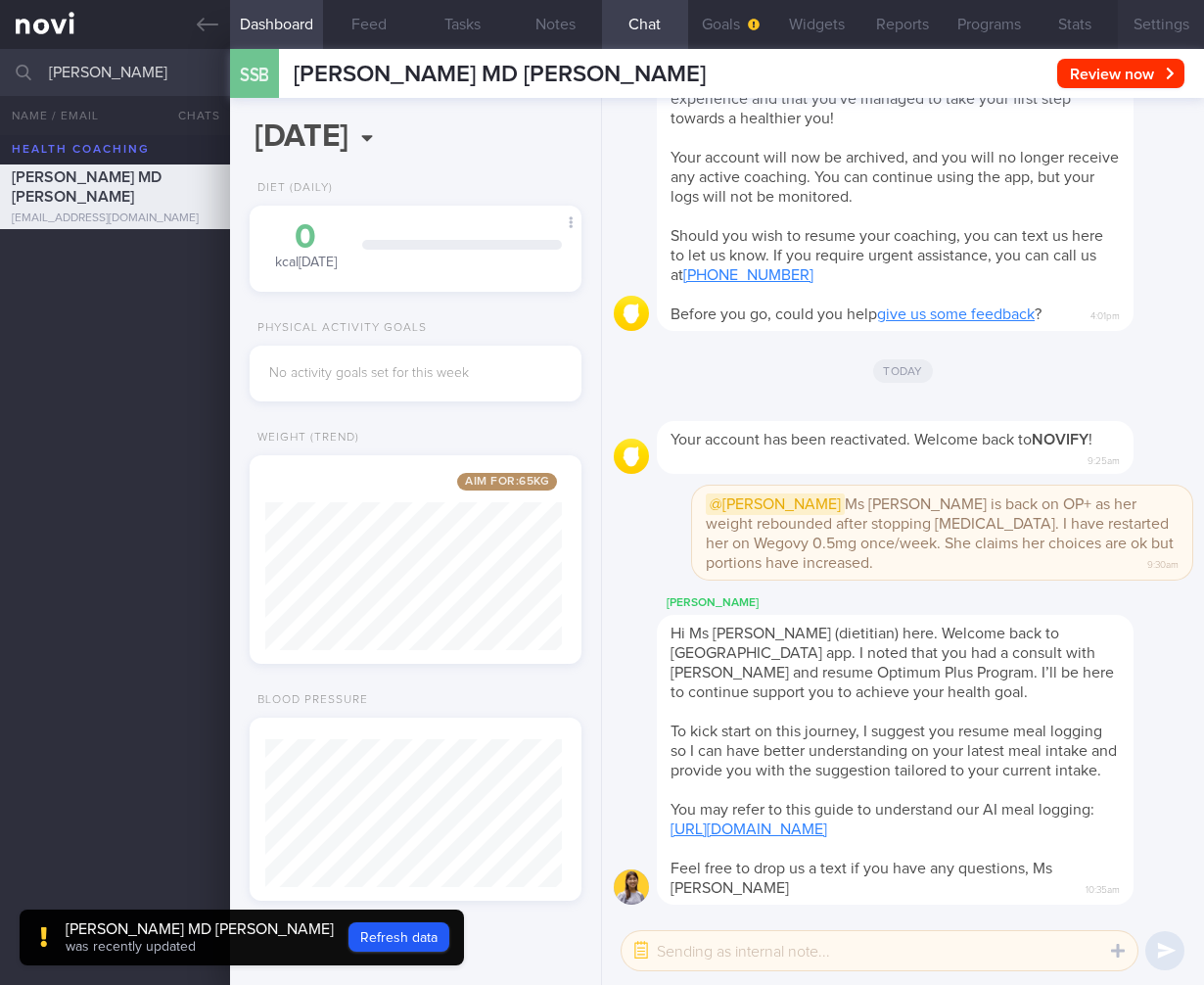 click on "Settings" at bounding box center (1161, 24) 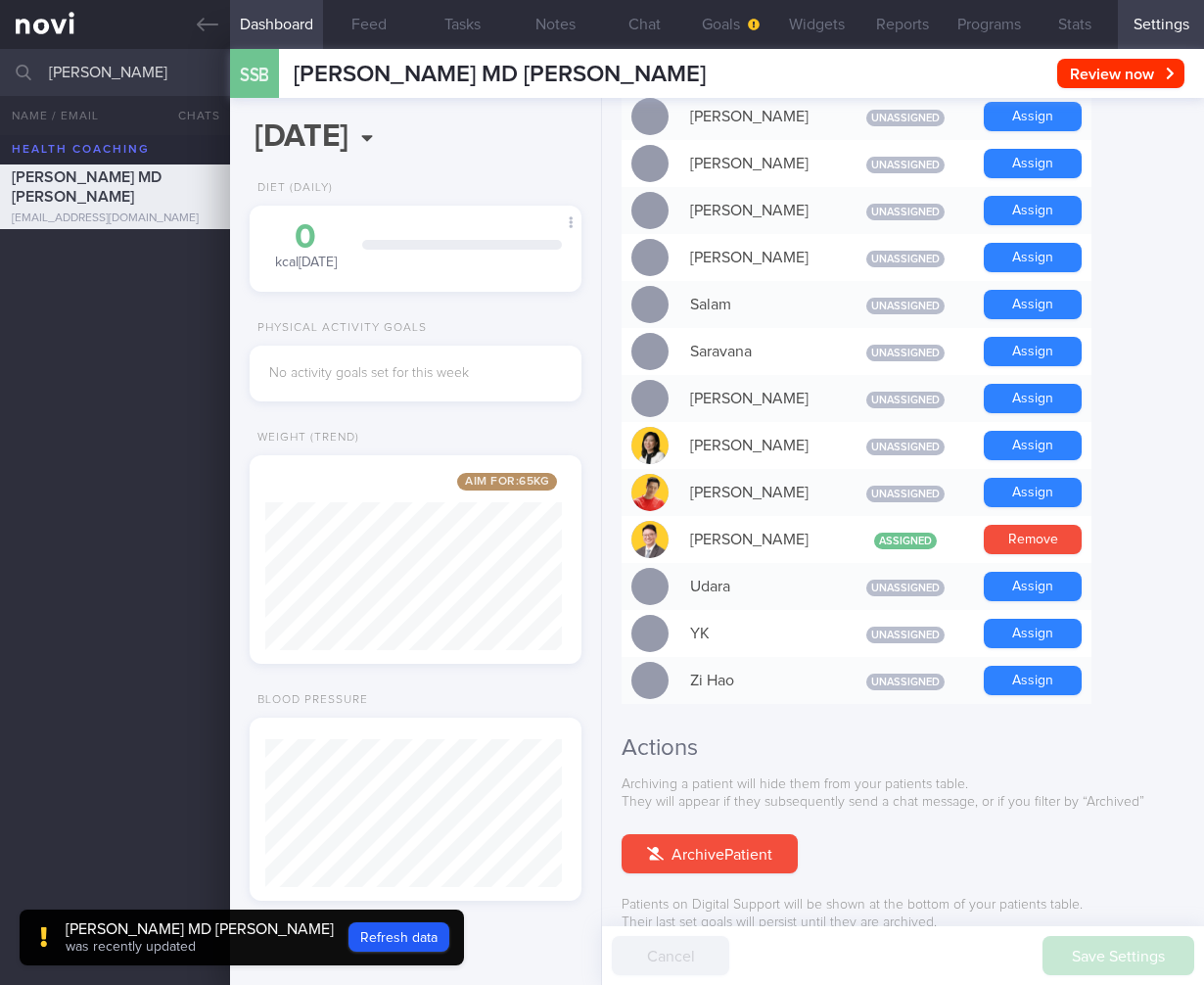 click on "[PERSON_NAME]" at bounding box center (602, 72) 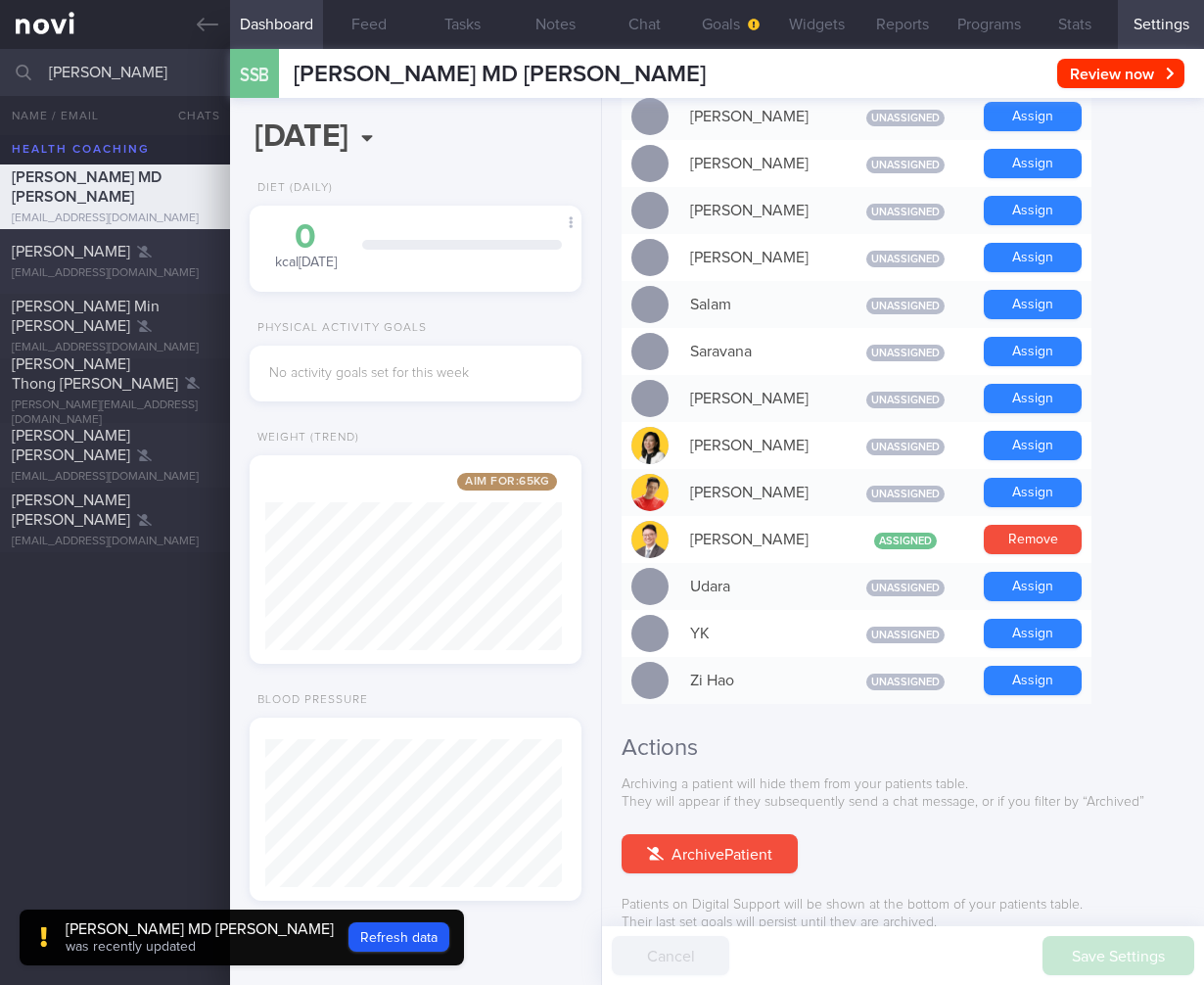 type on "[PERSON_NAME]" 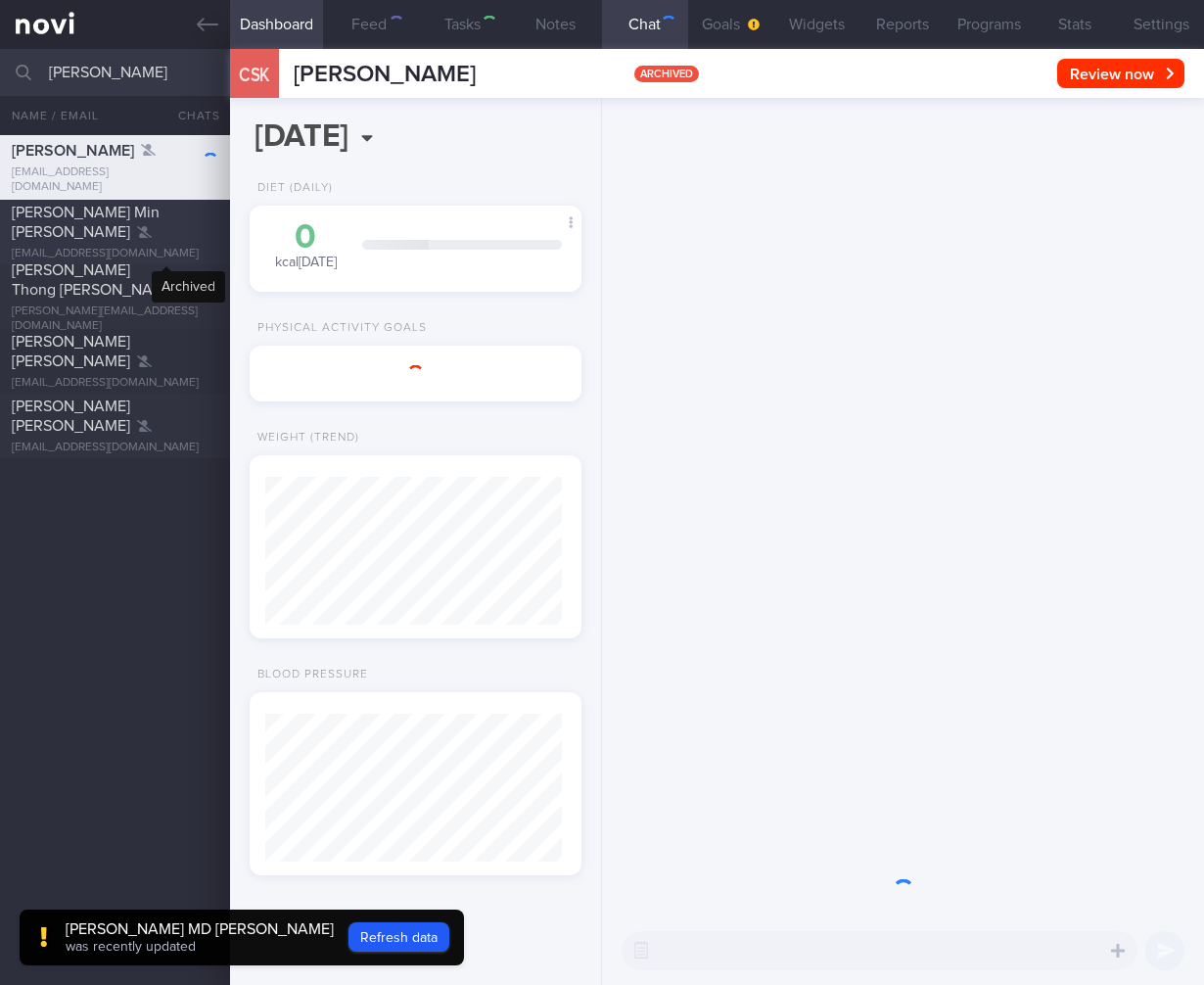 scroll, scrollTop: 0, scrollLeft: 0, axis: both 